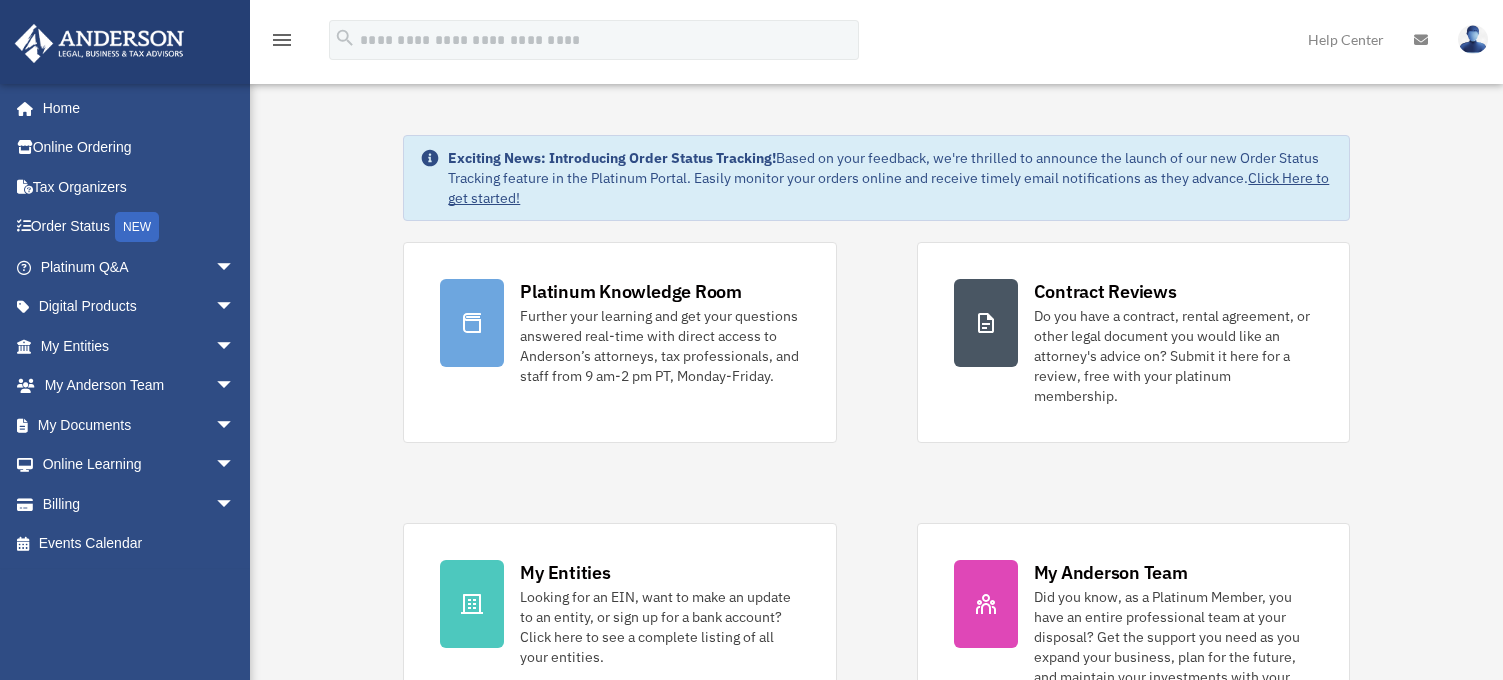 scroll, scrollTop: 0, scrollLeft: 0, axis: both 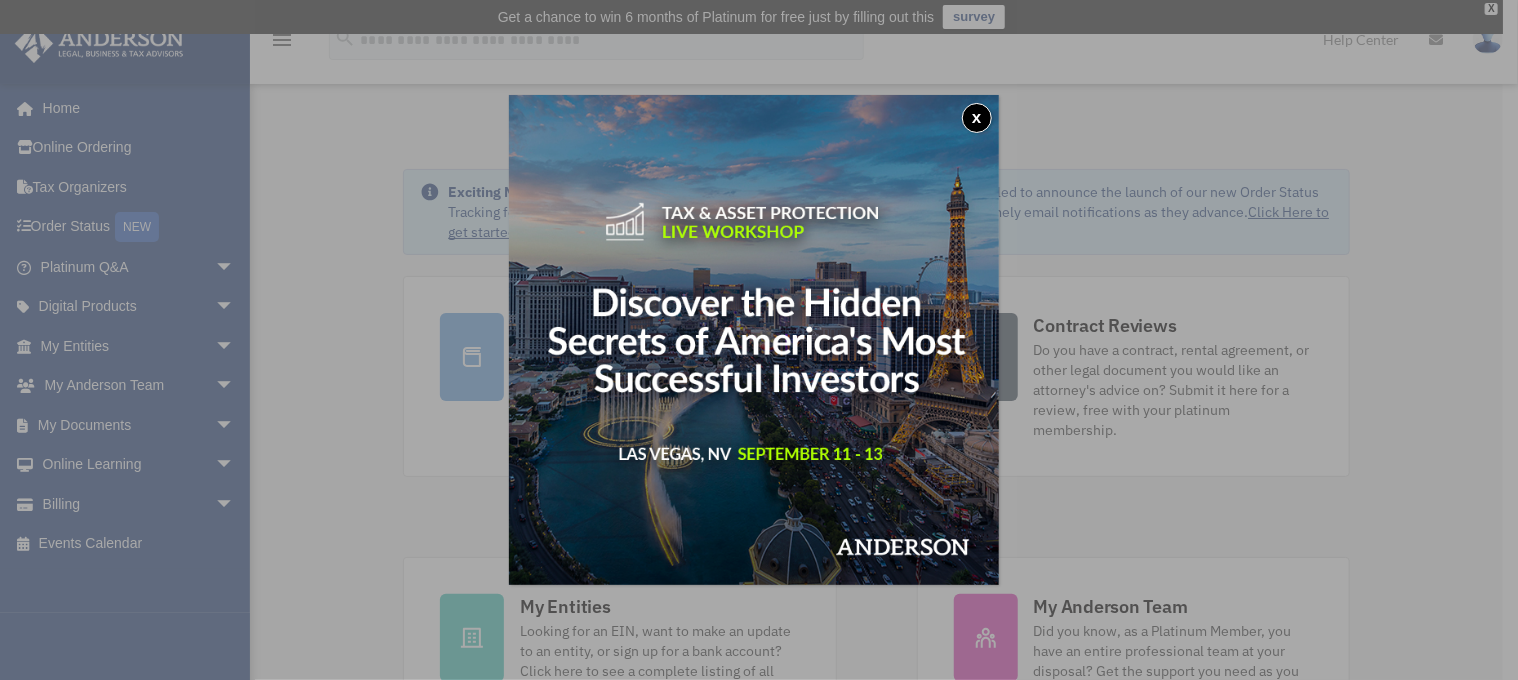 click on "x" at bounding box center [977, 118] 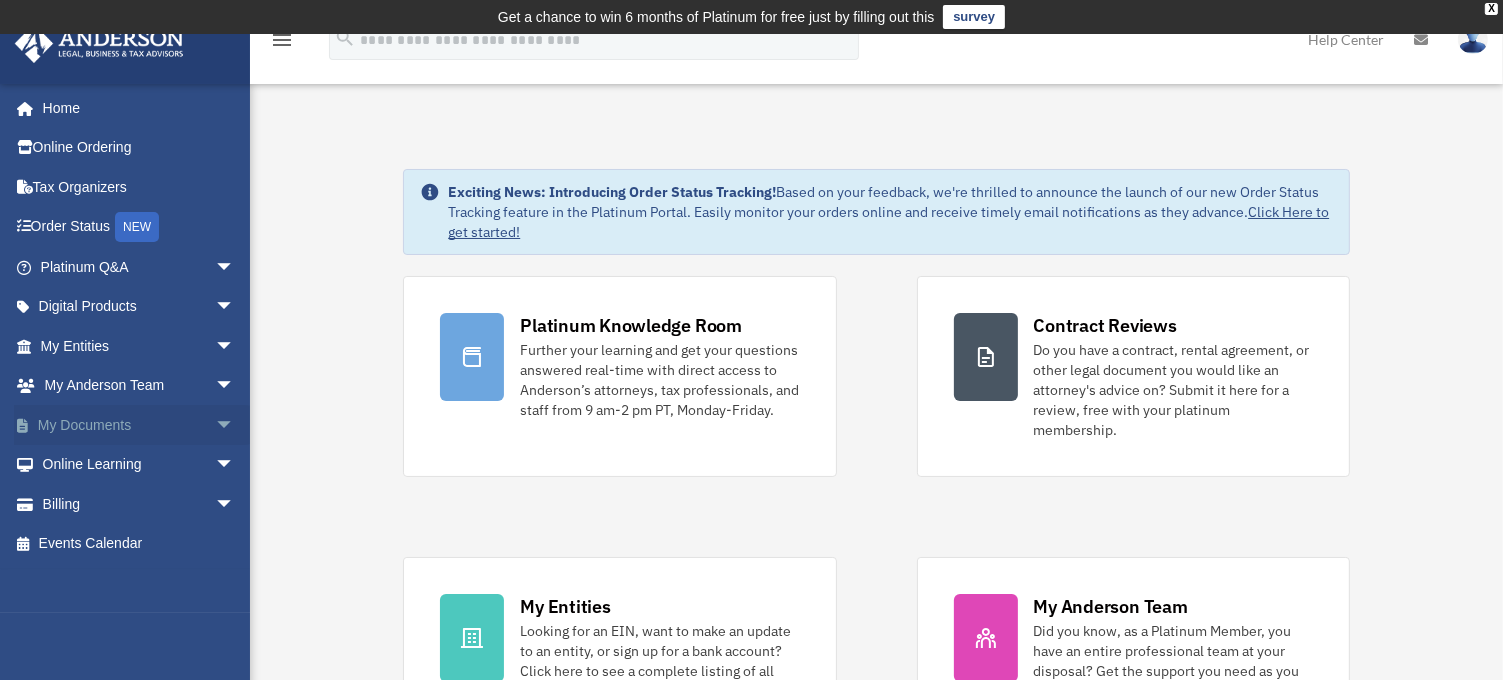 click on "My Documents arrow_drop_down" at bounding box center [139, 425] 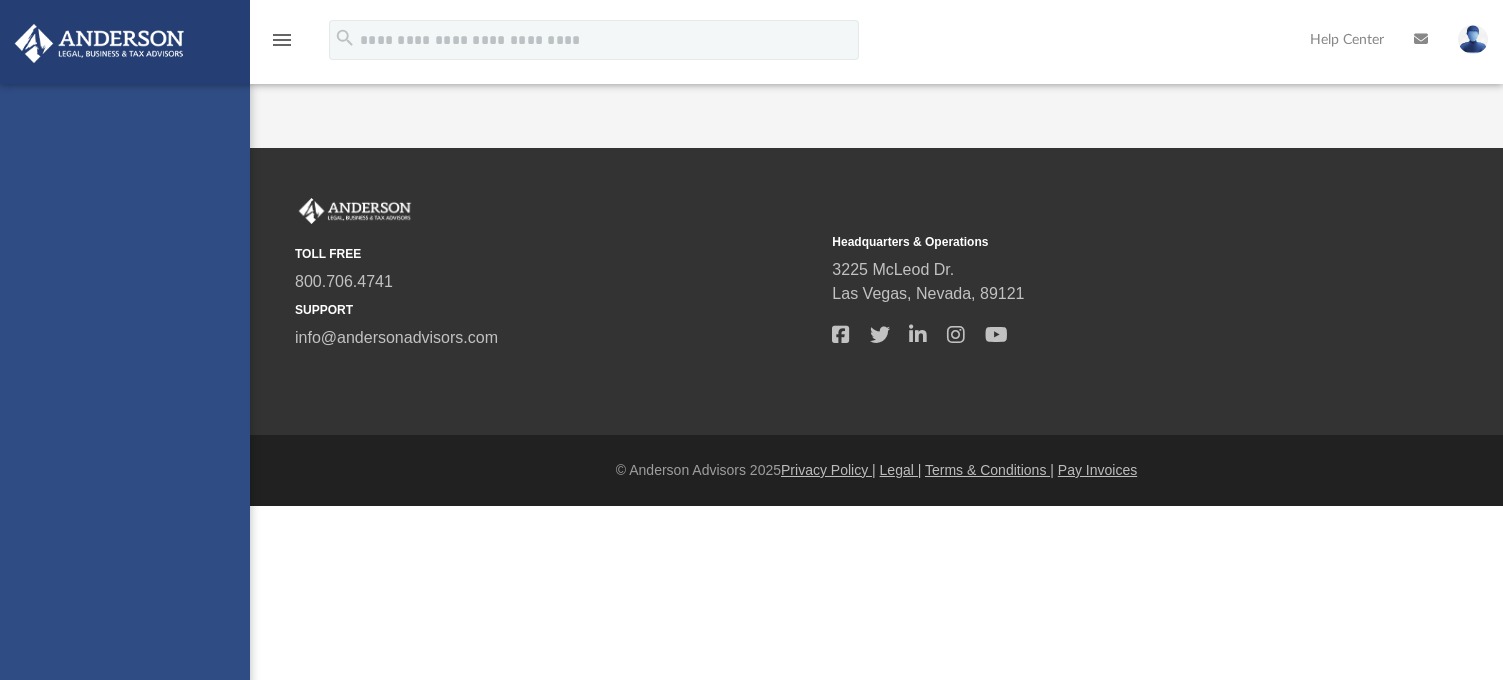 scroll, scrollTop: 0, scrollLeft: 0, axis: both 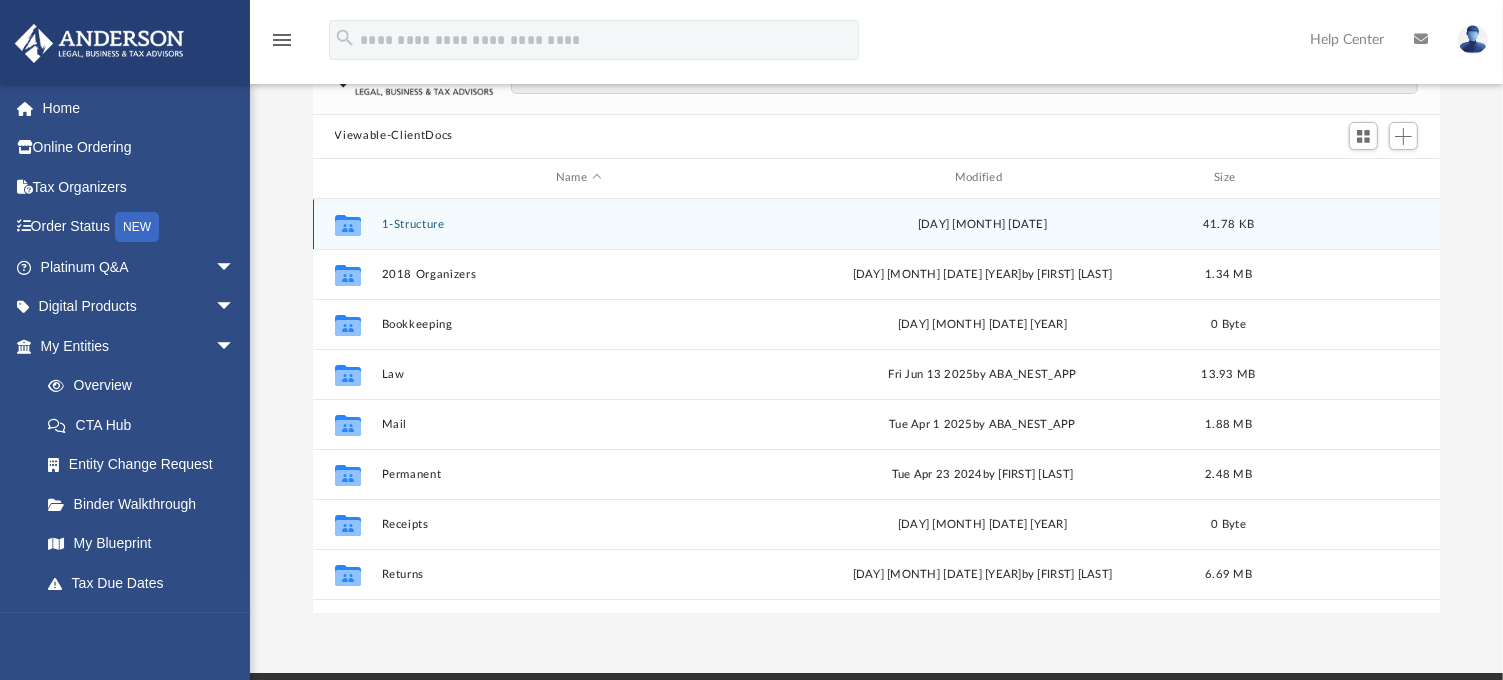 click on "1-Structure" at bounding box center (578, 224) 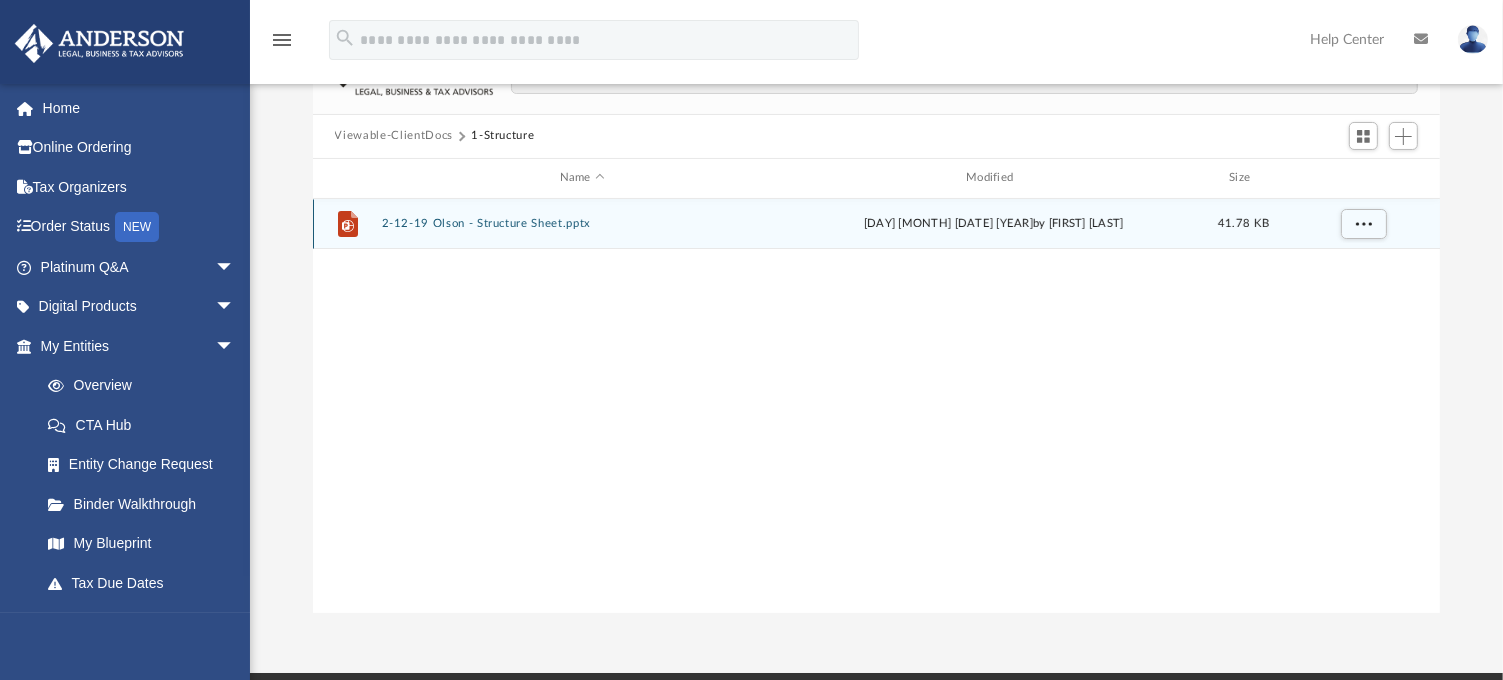 click on "2-12-19 Olson - Structure Sheet.pptx" at bounding box center [582, 223] 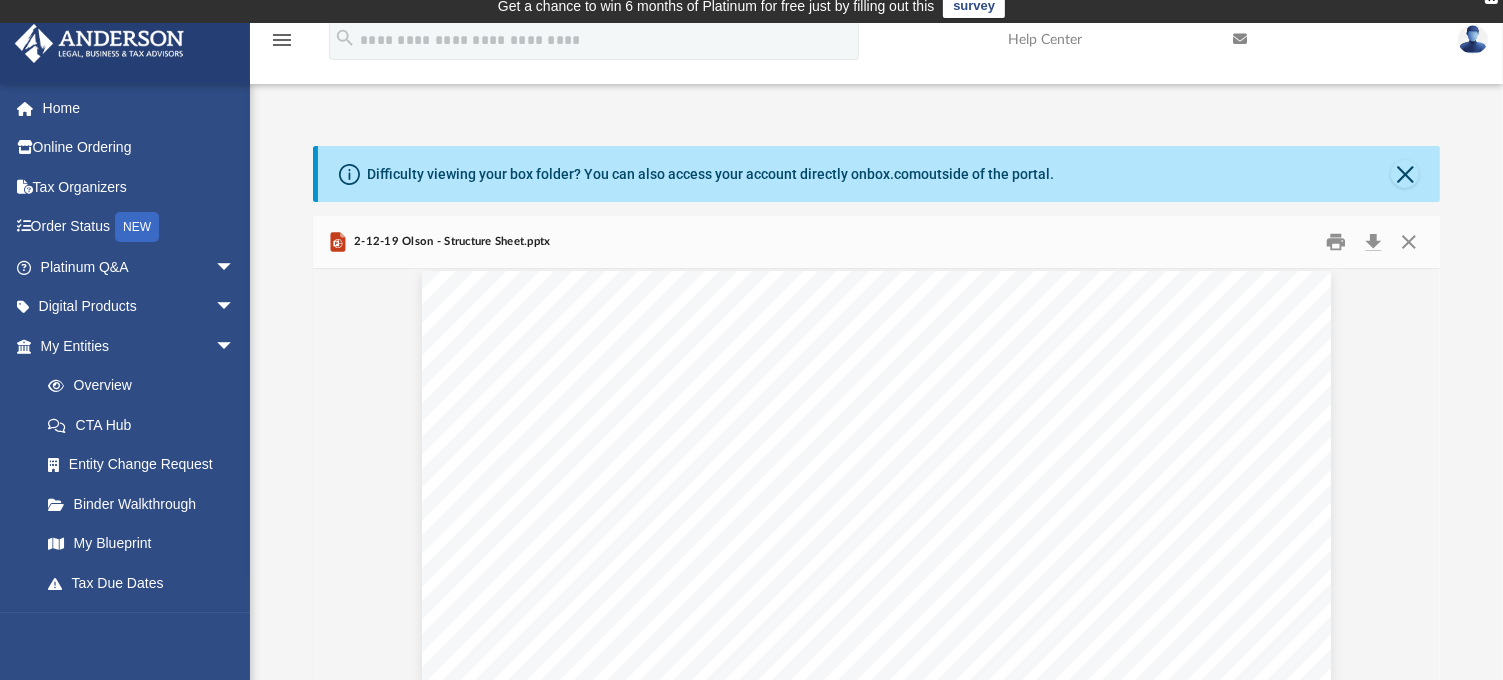 scroll, scrollTop: 8, scrollLeft: 0, axis: vertical 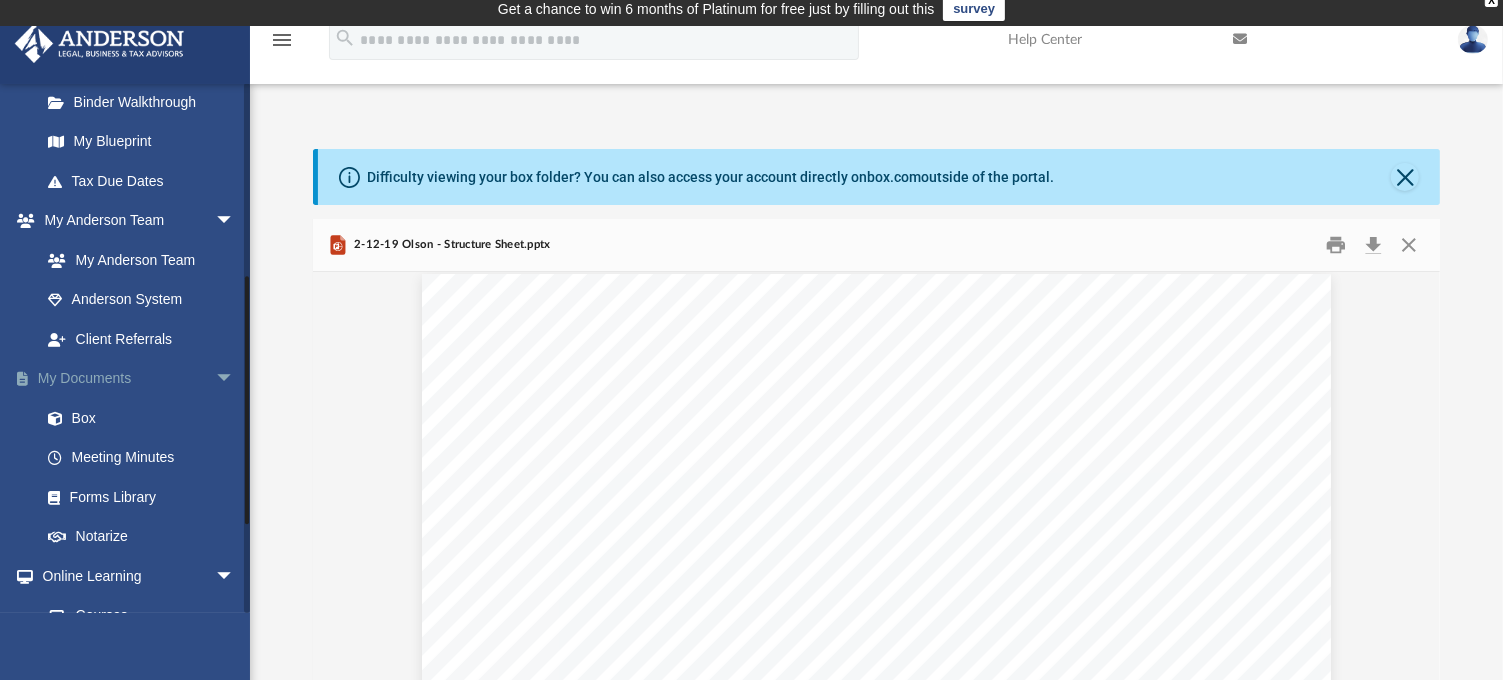 click on "My Documents arrow_drop_down" at bounding box center [139, 379] 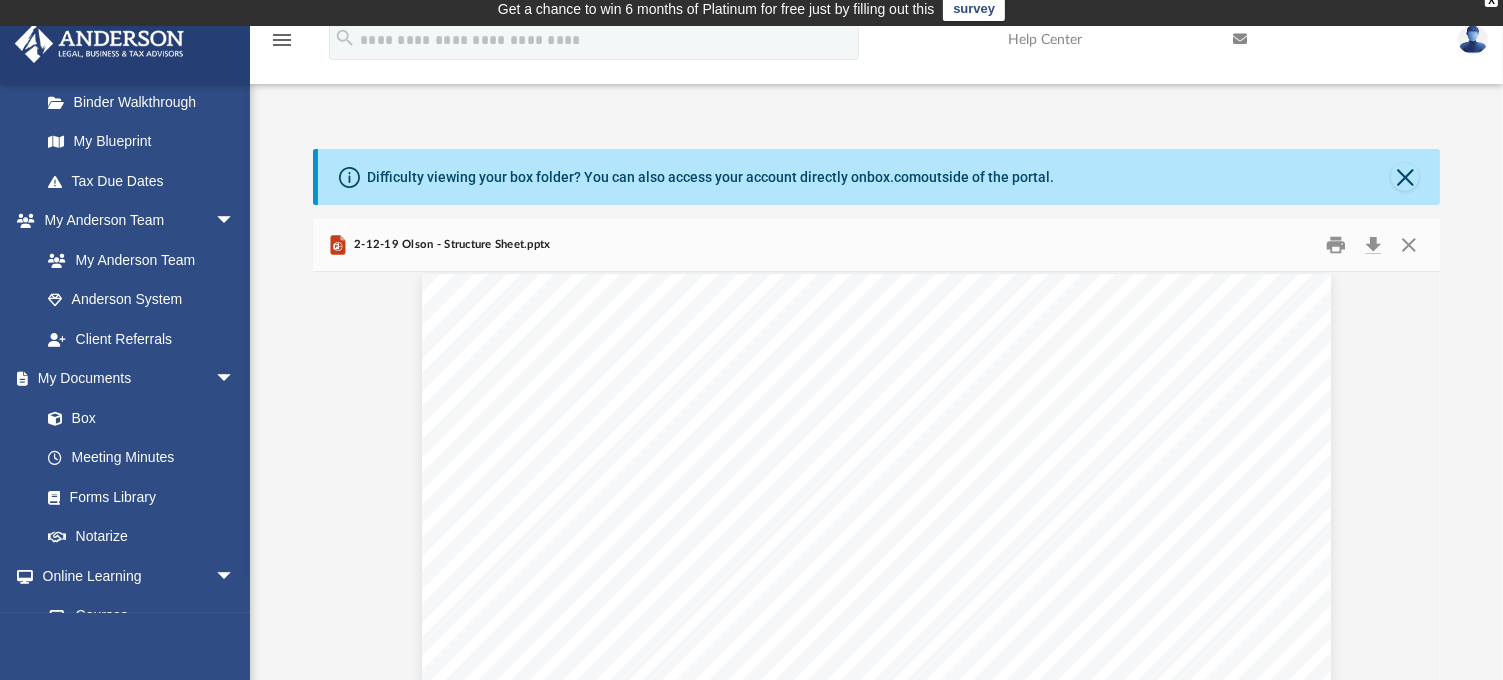 click on "Difficulty viewing your box folder? You can also access your account directly on  box.com  outside of the portal." at bounding box center (879, 177) 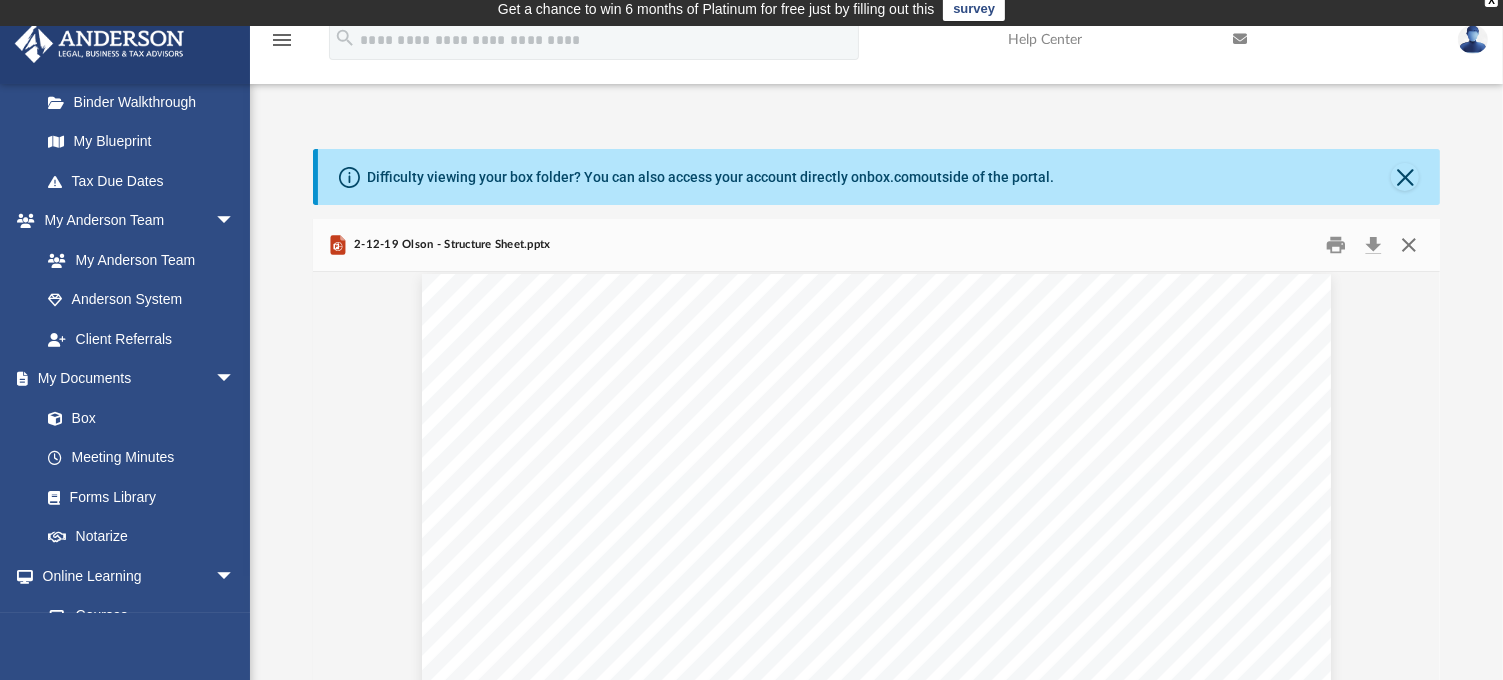 click at bounding box center (1409, 244) 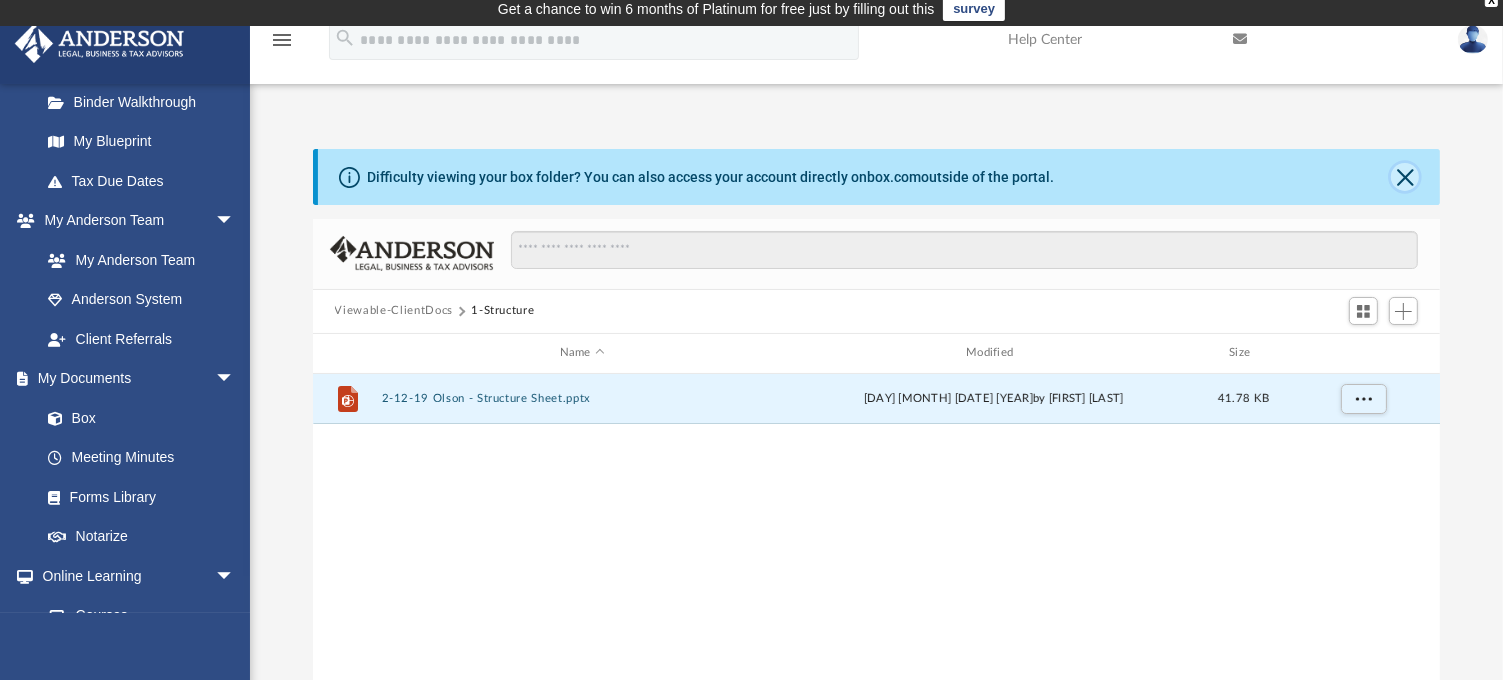 click 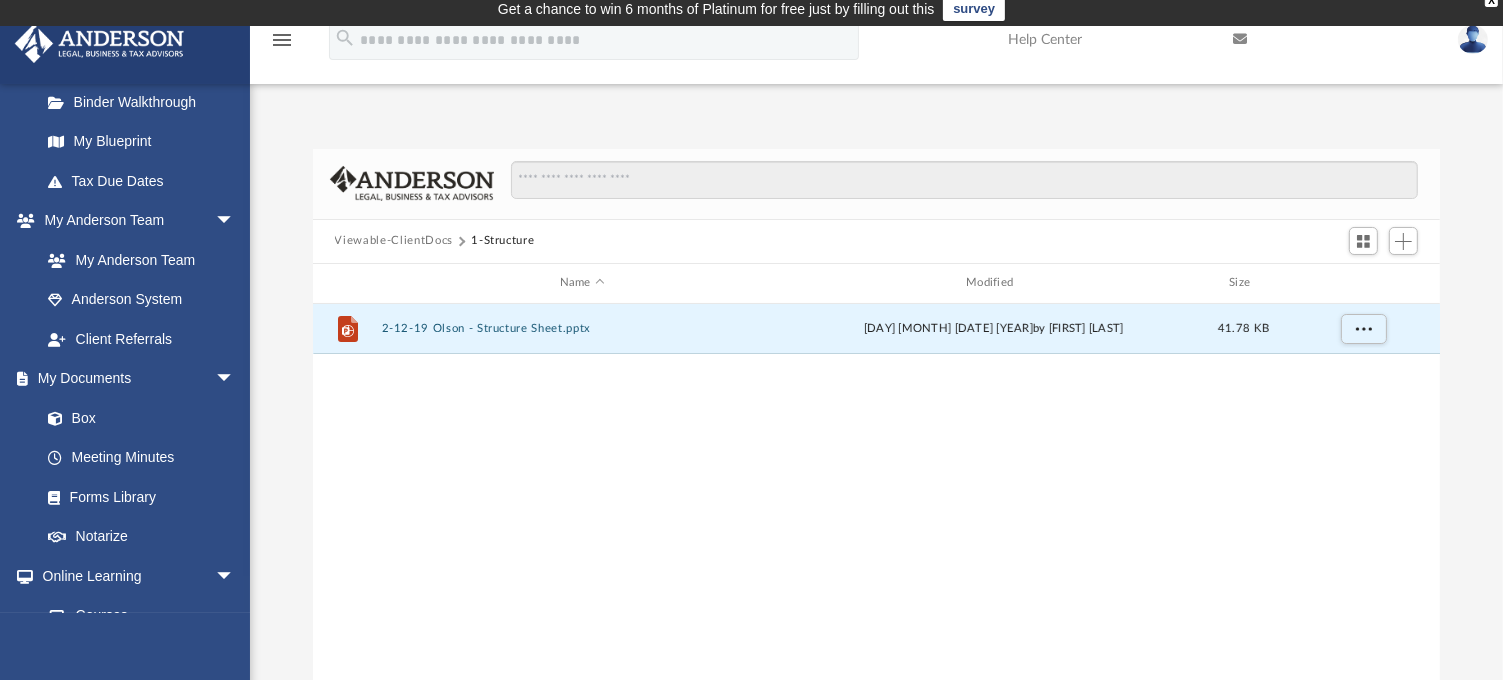 scroll, scrollTop: 0, scrollLeft: 0, axis: both 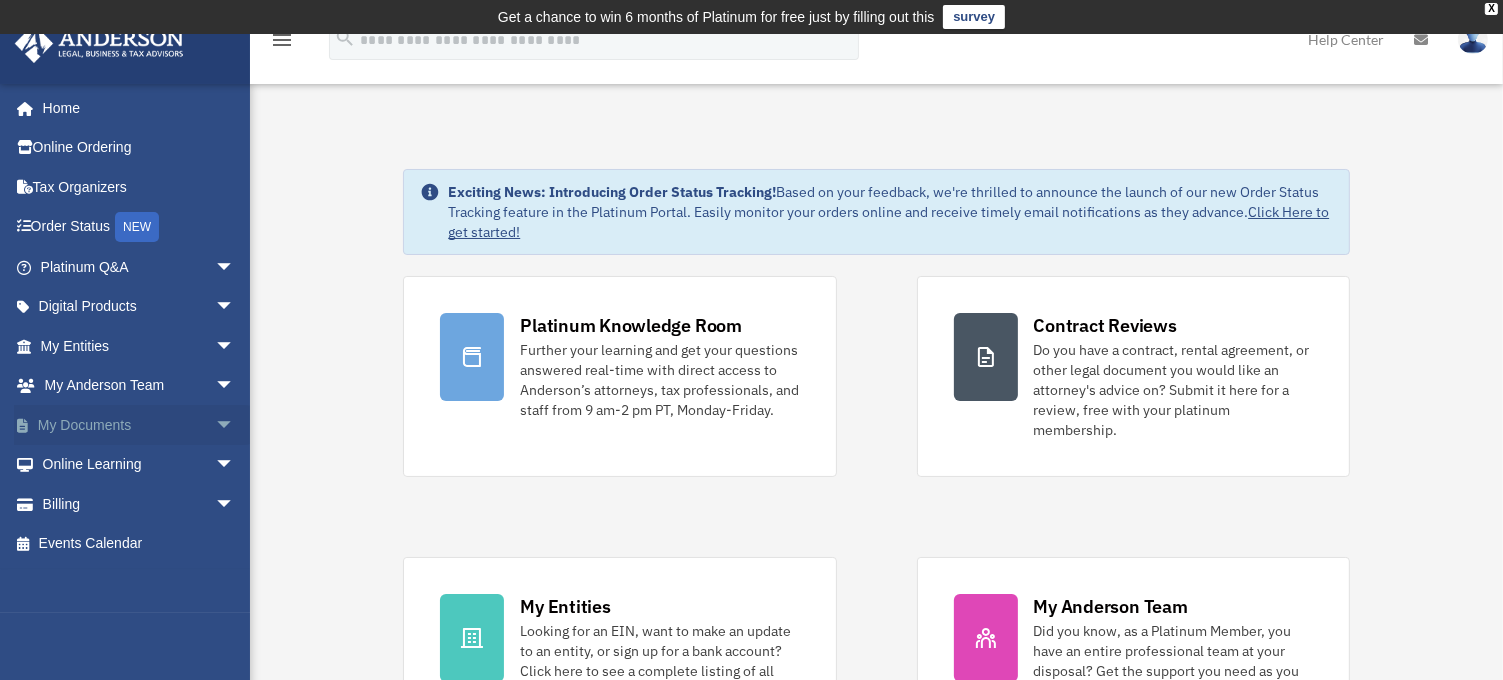 click on "arrow_drop_down" at bounding box center (235, 425) 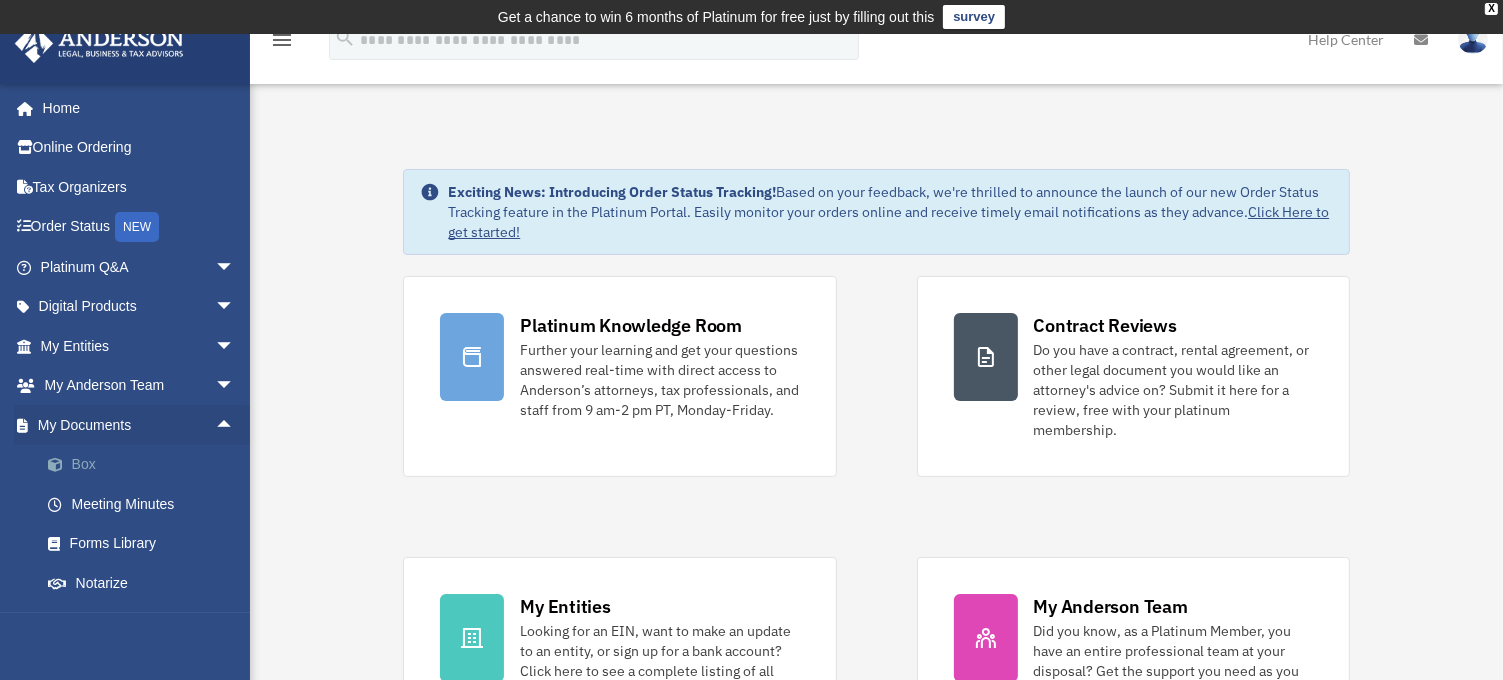 click on "Box" at bounding box center [146, 465] 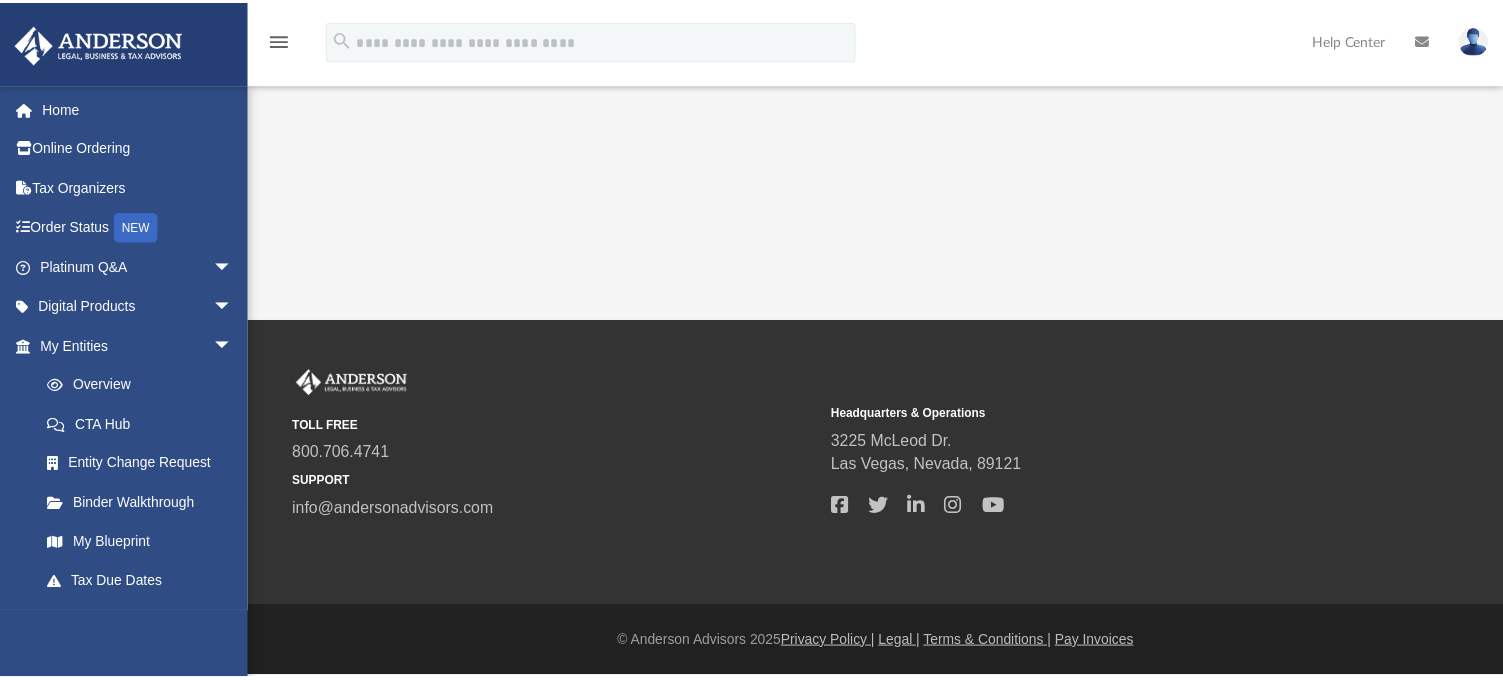 scroll, scrollTop: 0, scrollLeft: 0, axis: both 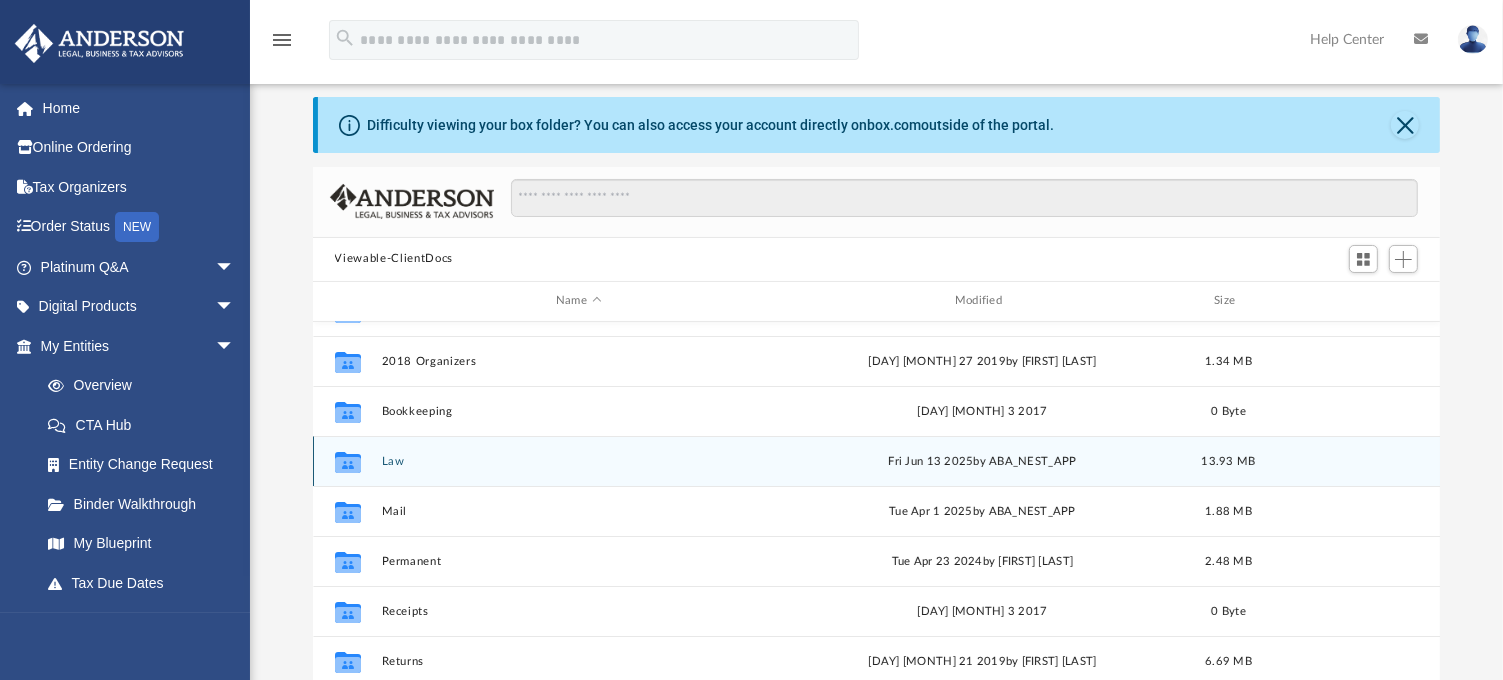 click on "Law" at bounding box center (578, 461) 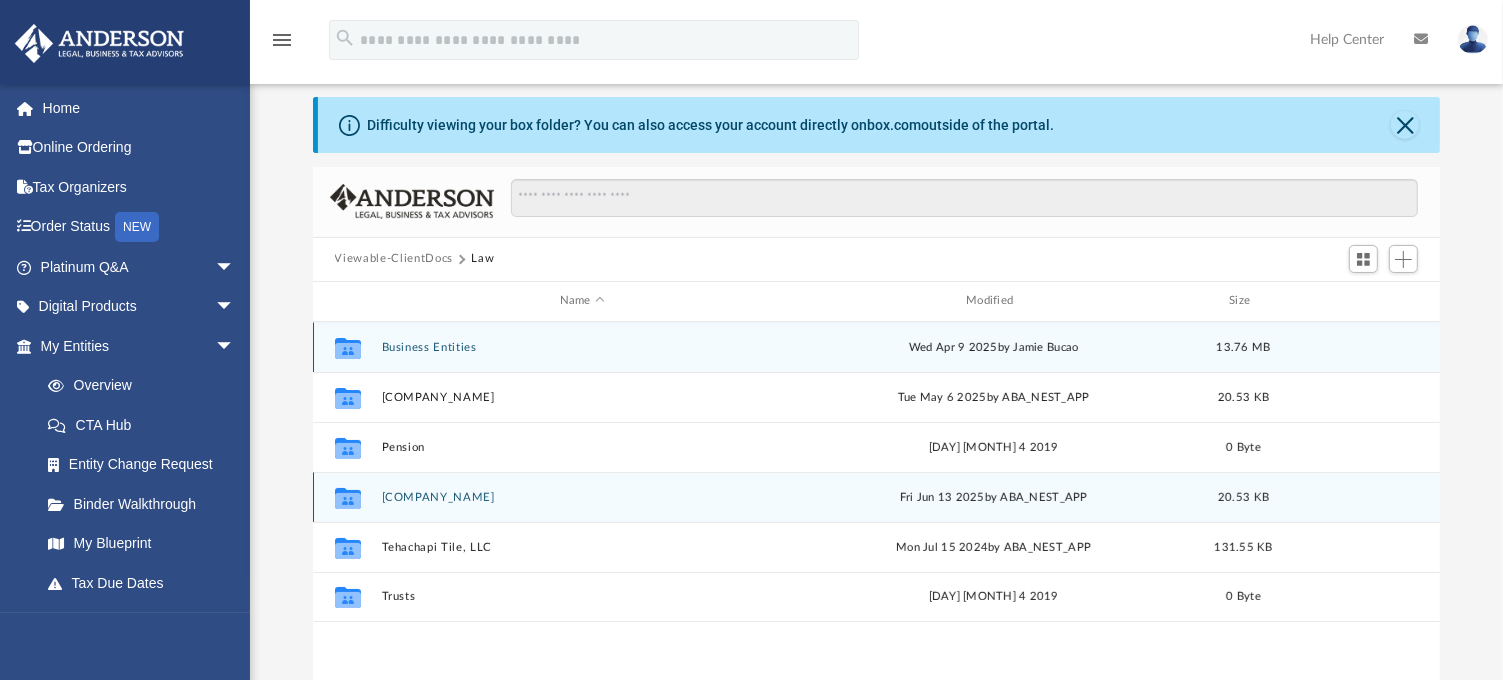 scroll, scrollTop: 0, scrollLeft: 0, axis: both 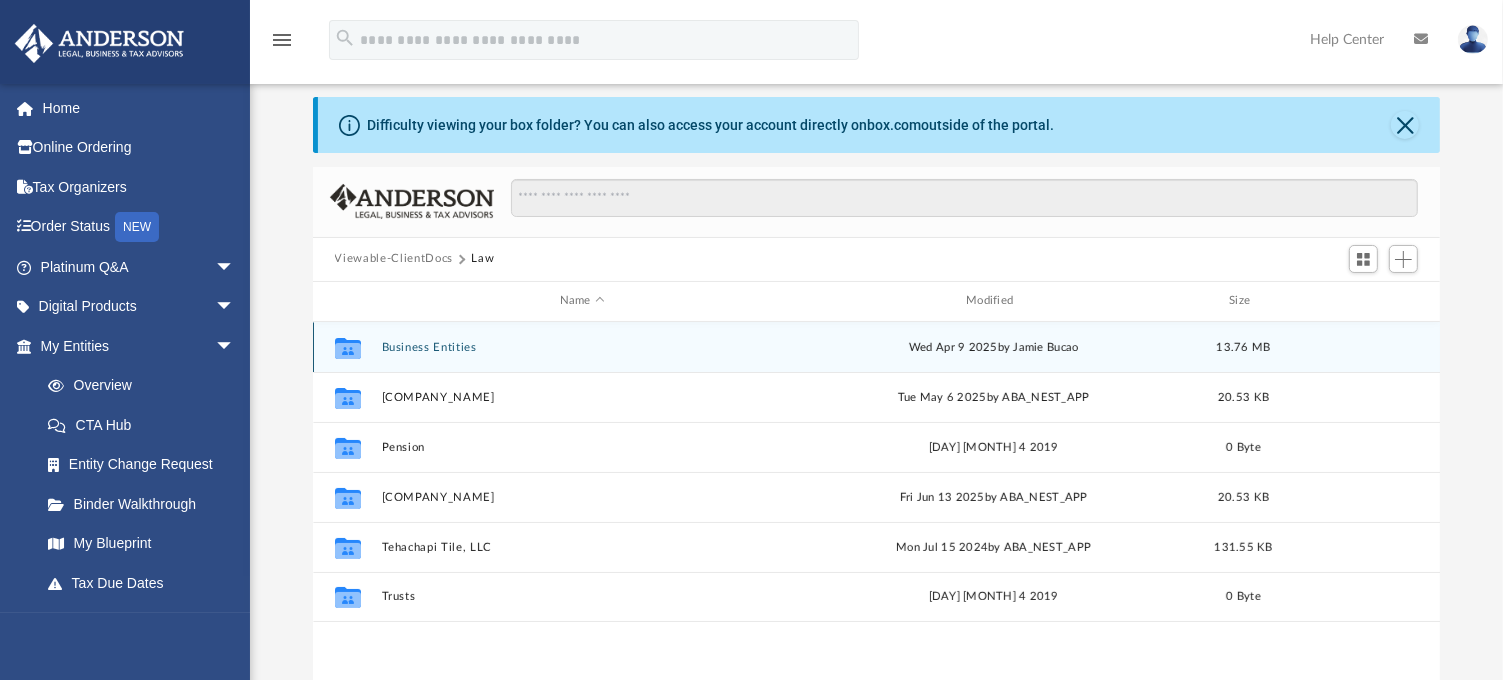 click on "Business Entities" at bounding box center (582, 347) 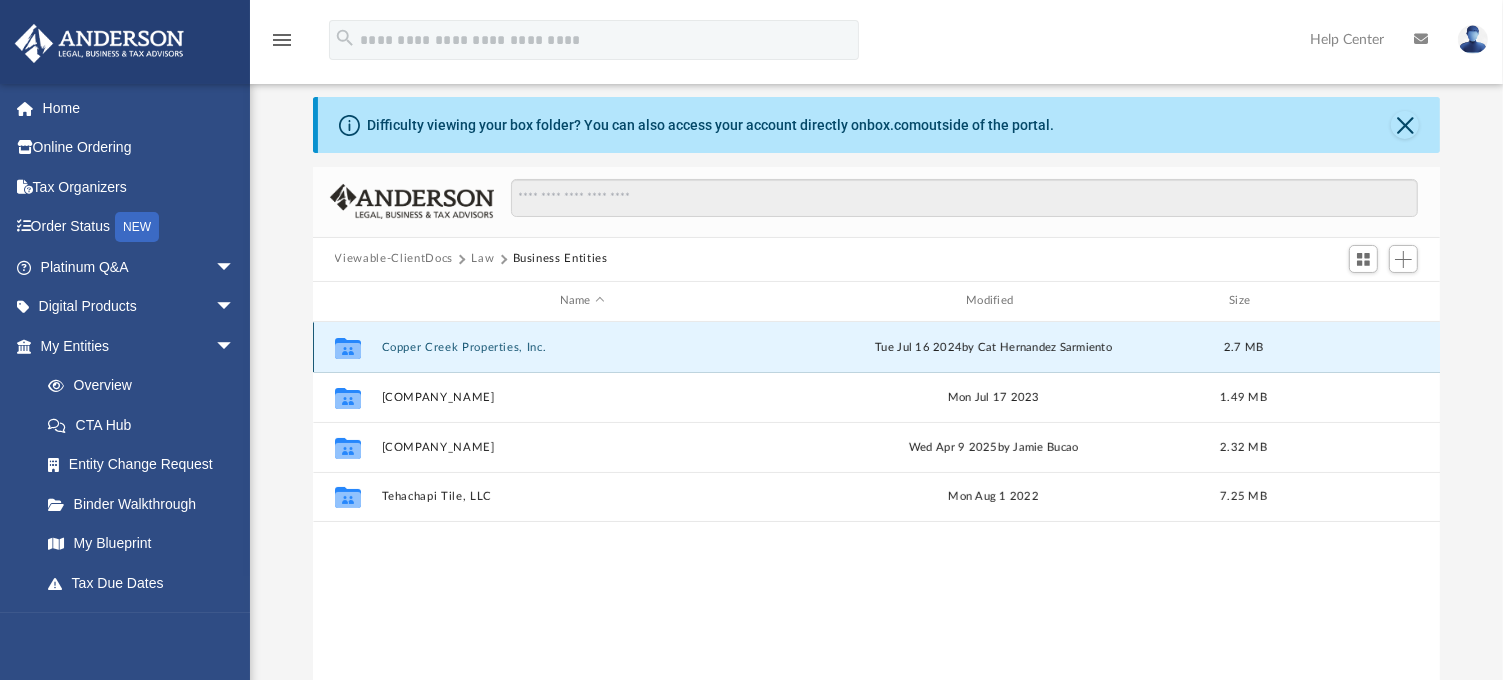 click on "Copper Creek Properties, Inc." at bounding box center (582, 347) 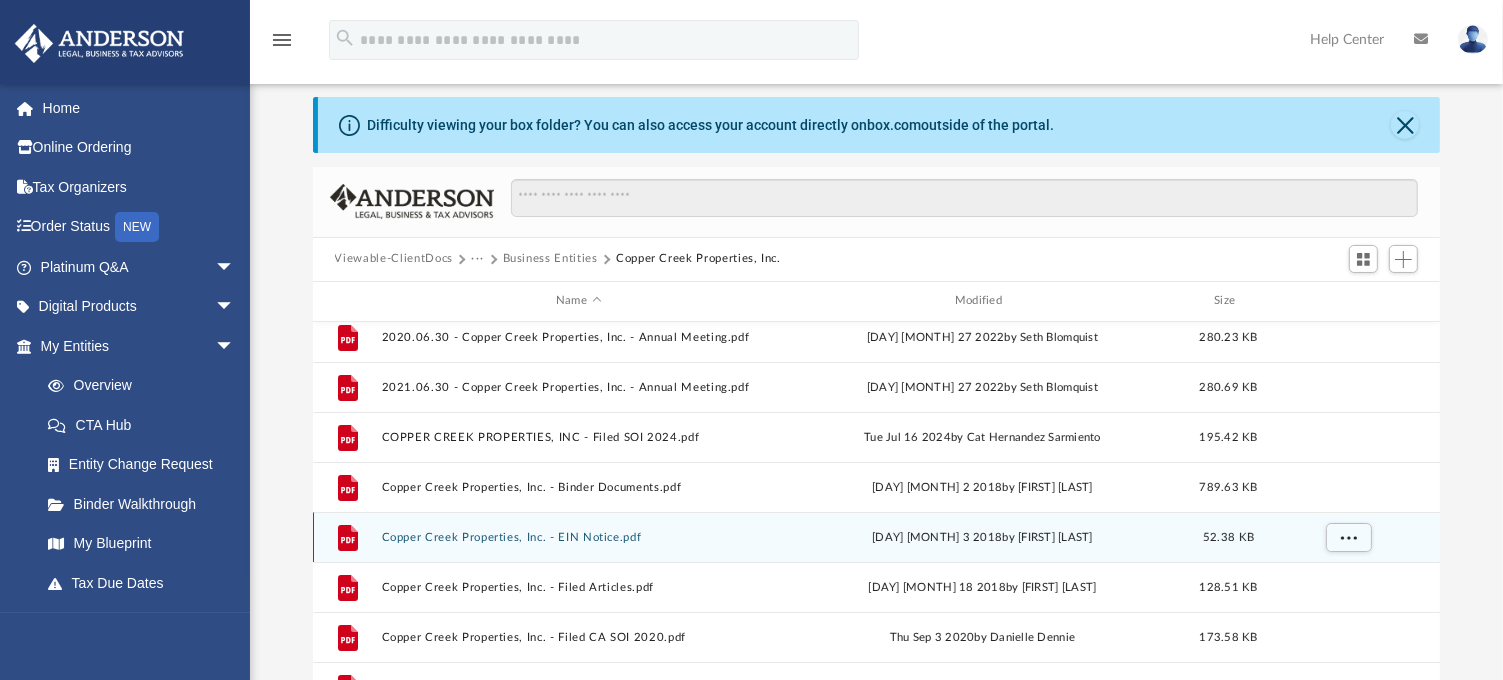 scroll, scrollTop: 58, scrollLeft: 0, axis: vertical 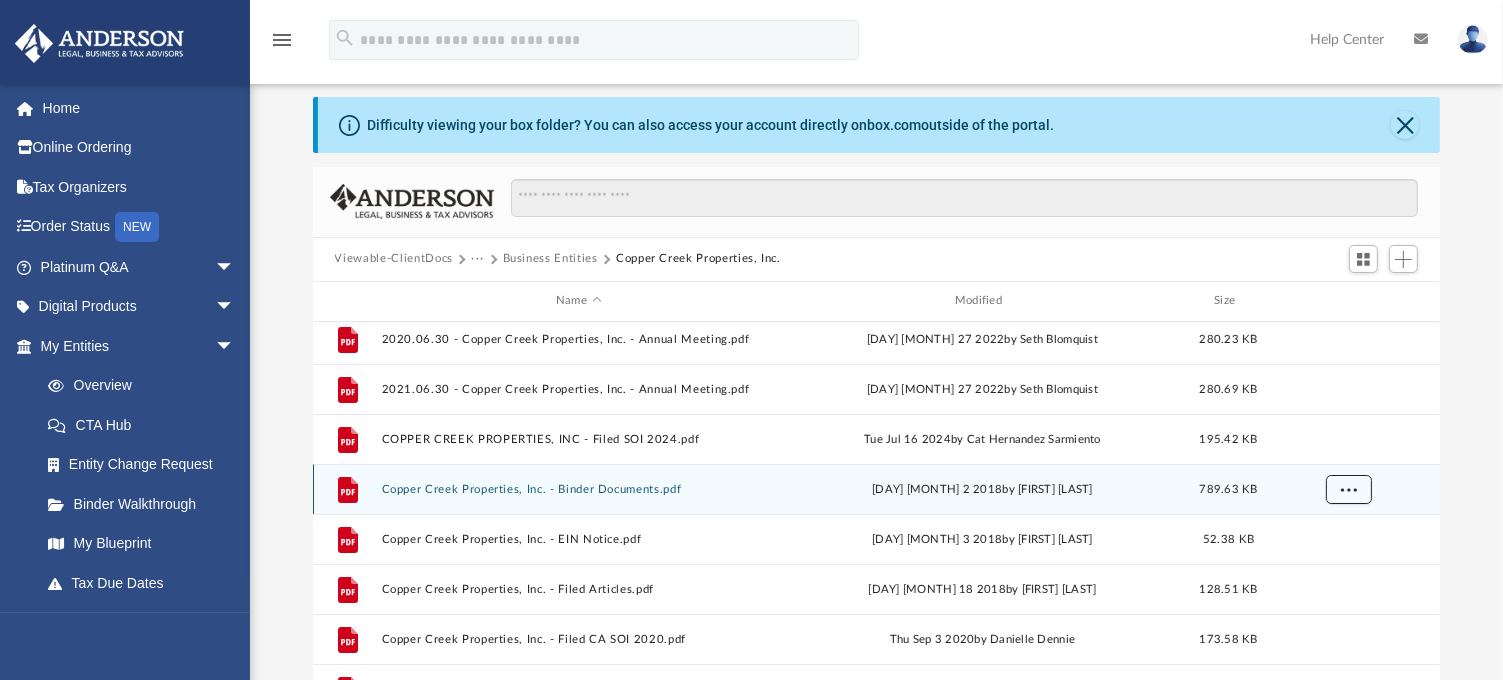 click at bounding box center (1348, 489) 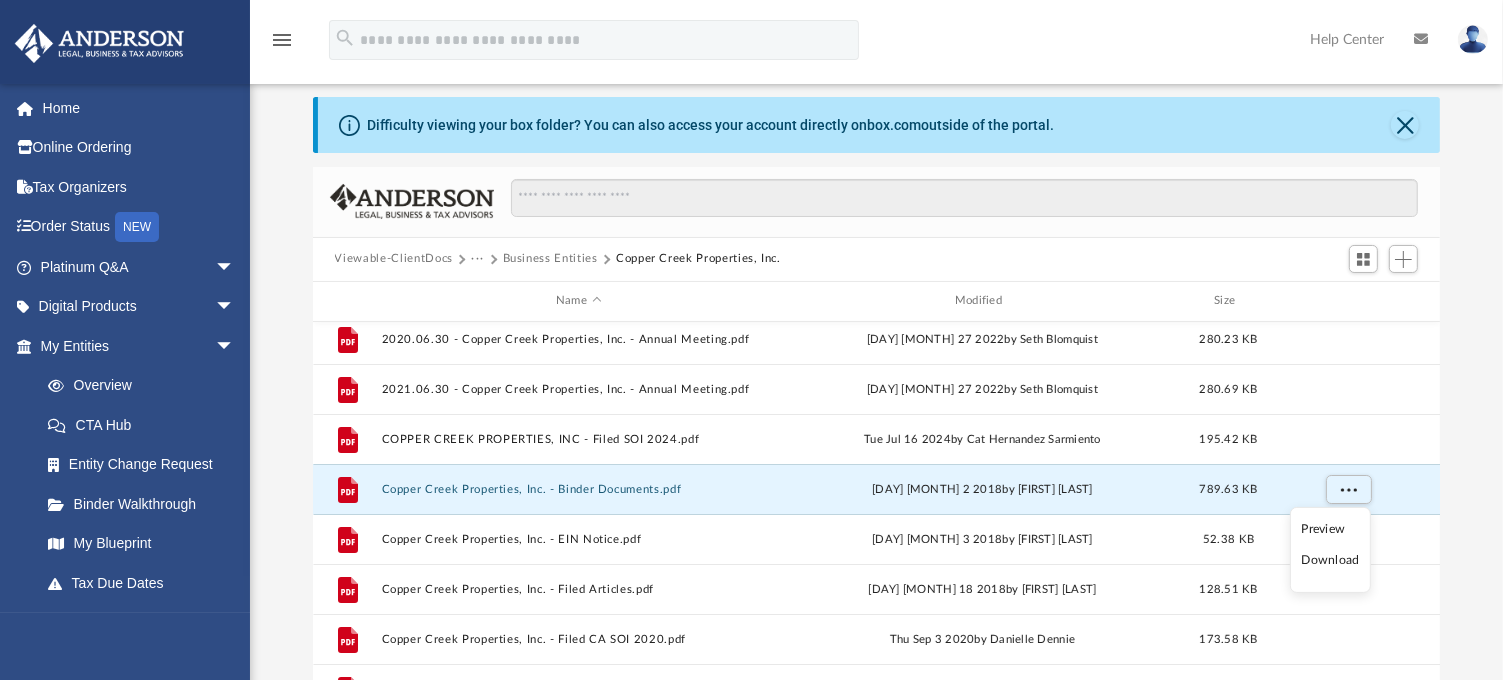click on "Download" at bounding box center [1330, 560] 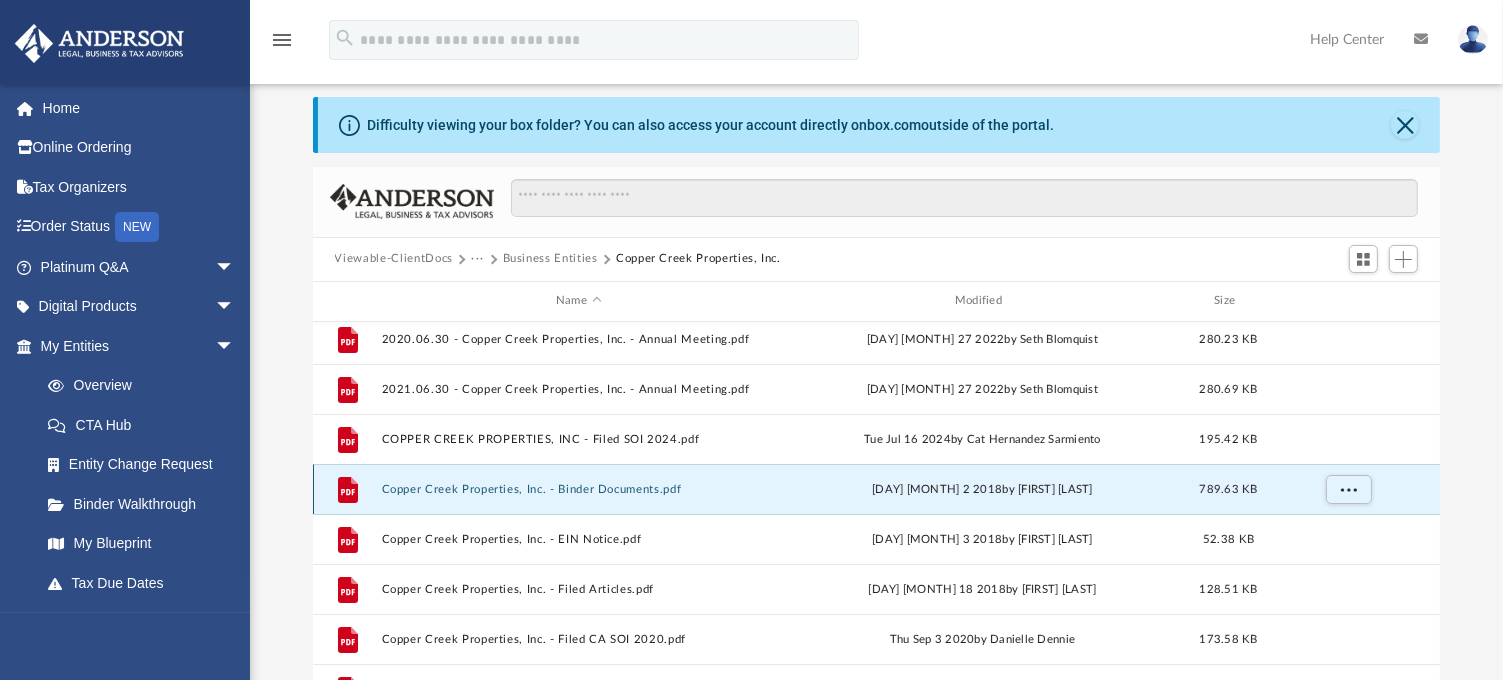 click on "Copper Creek Properties, Inc. - Binder Documents.pdf" at bounding box center (578, 489) 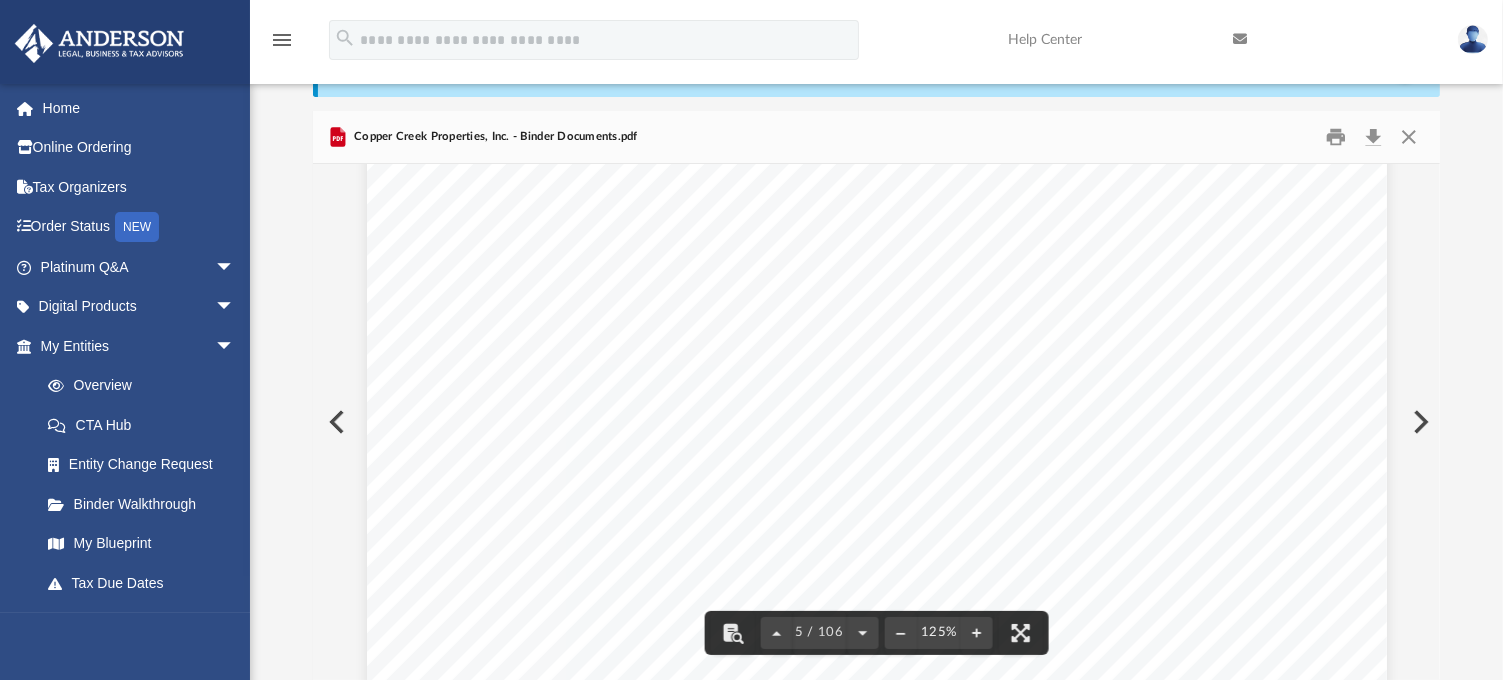 scroll, scrollTop: 6164, scrollLeft: 0, axis: vertical 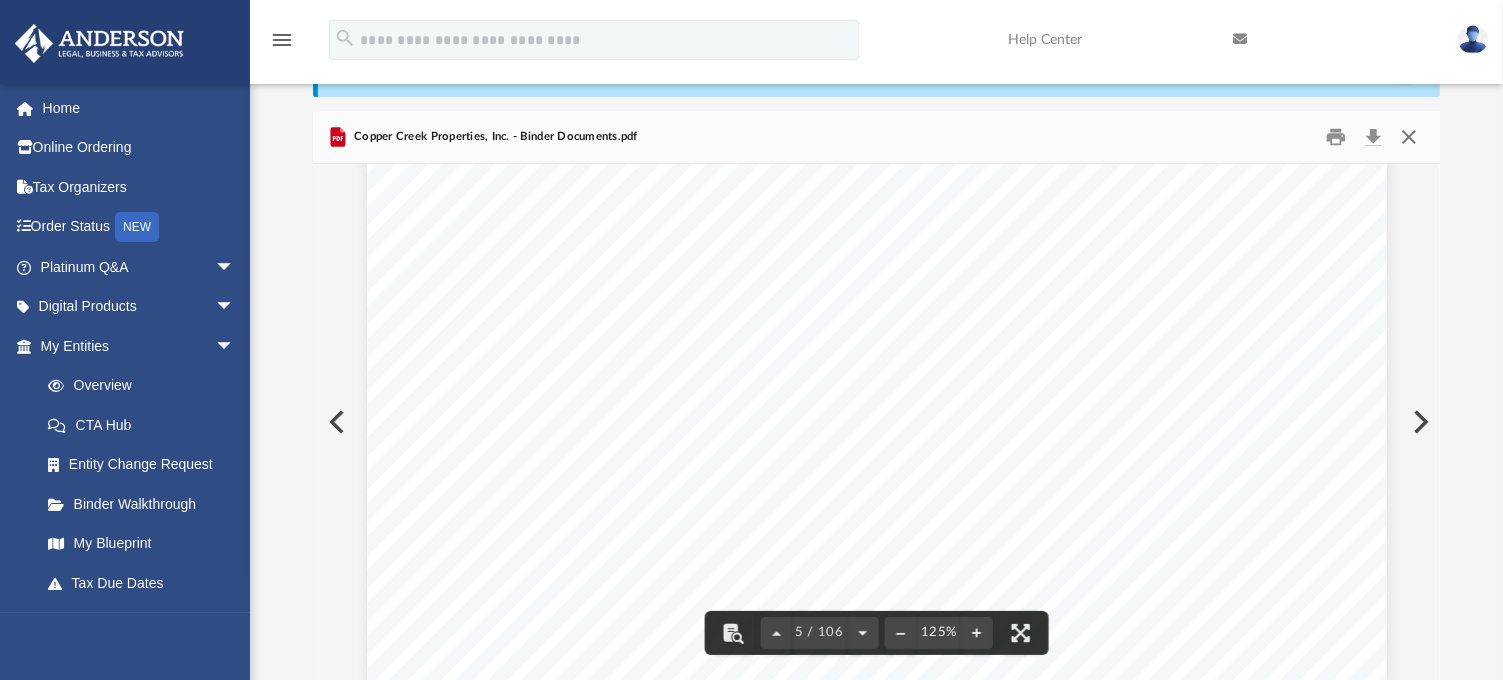 click at bounding box center (1409, 136) 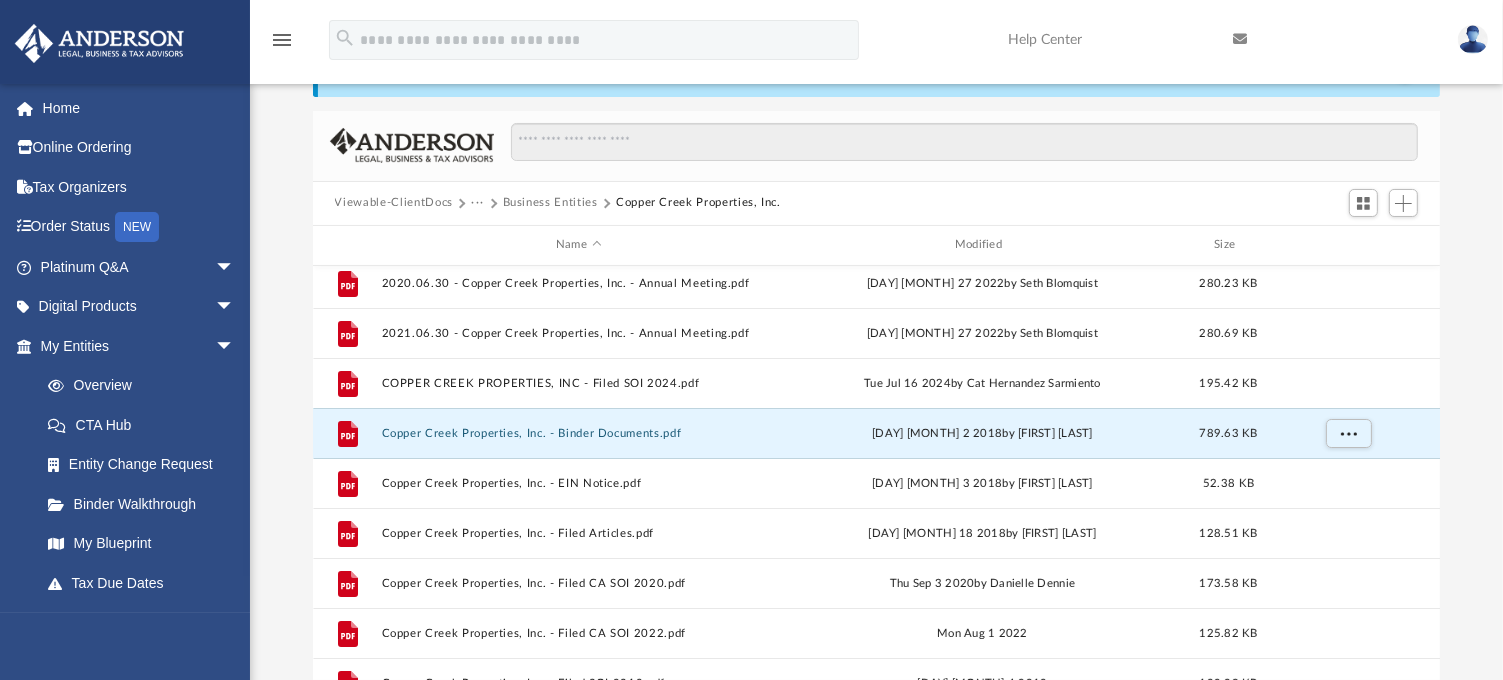 click on "Viewable-ClientDocs" at bounding box center [394, 203] 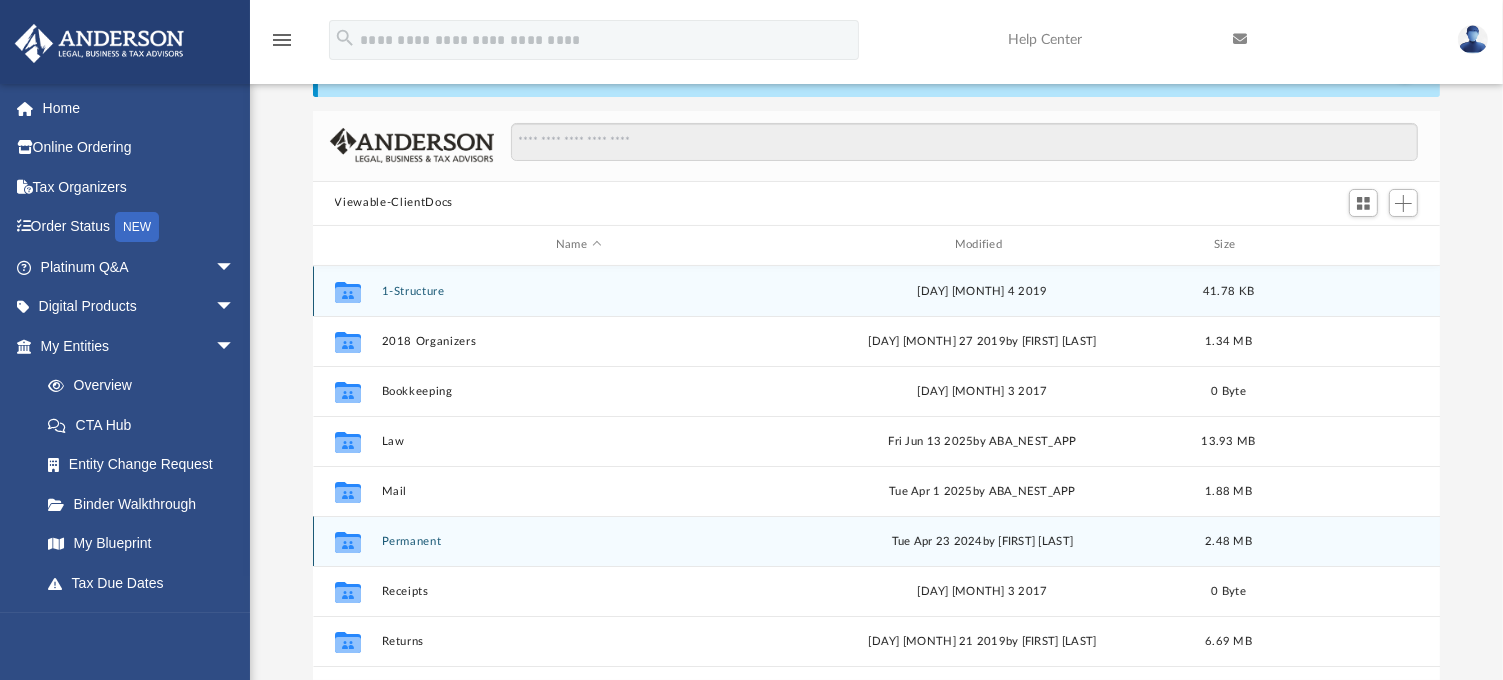 scroll, scrollTop: 36, scrollLeft: 0, axis: vertical 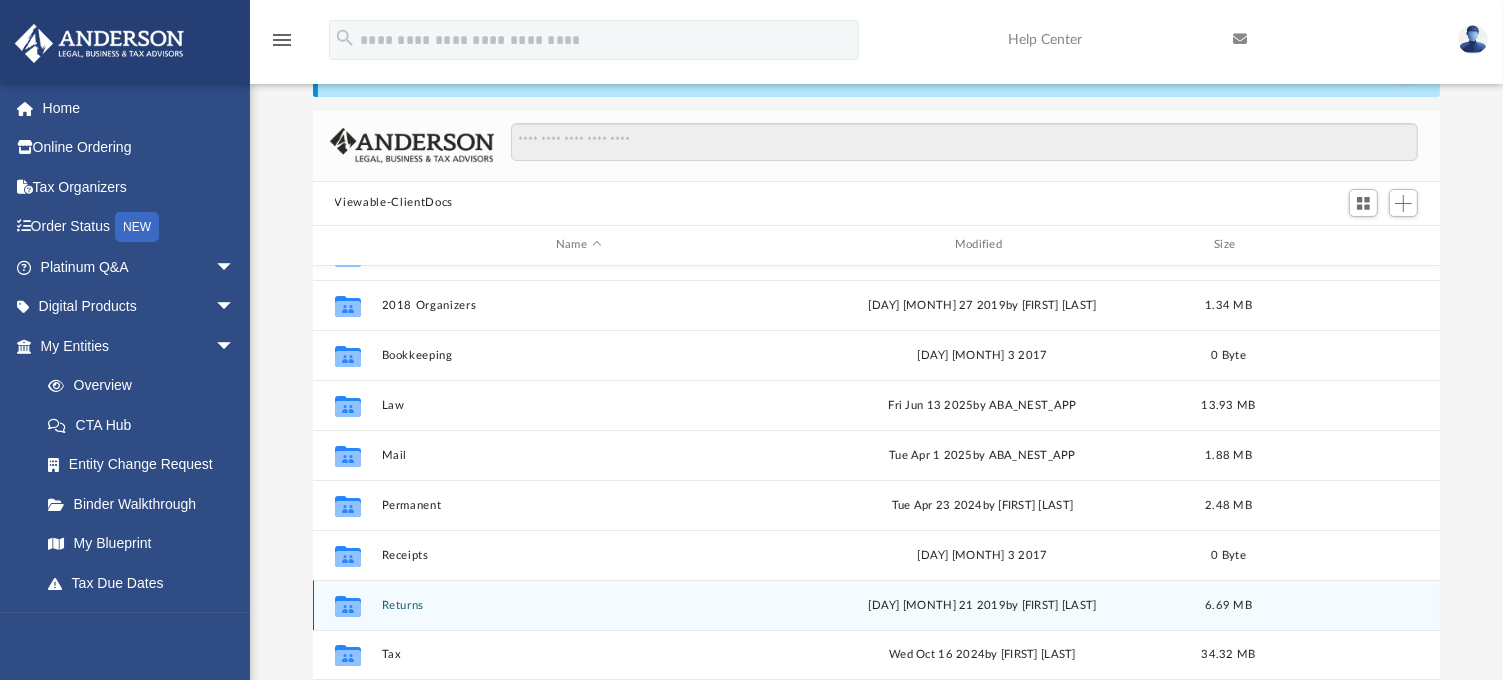 click on "Returns" at bounding box center (578, 605) 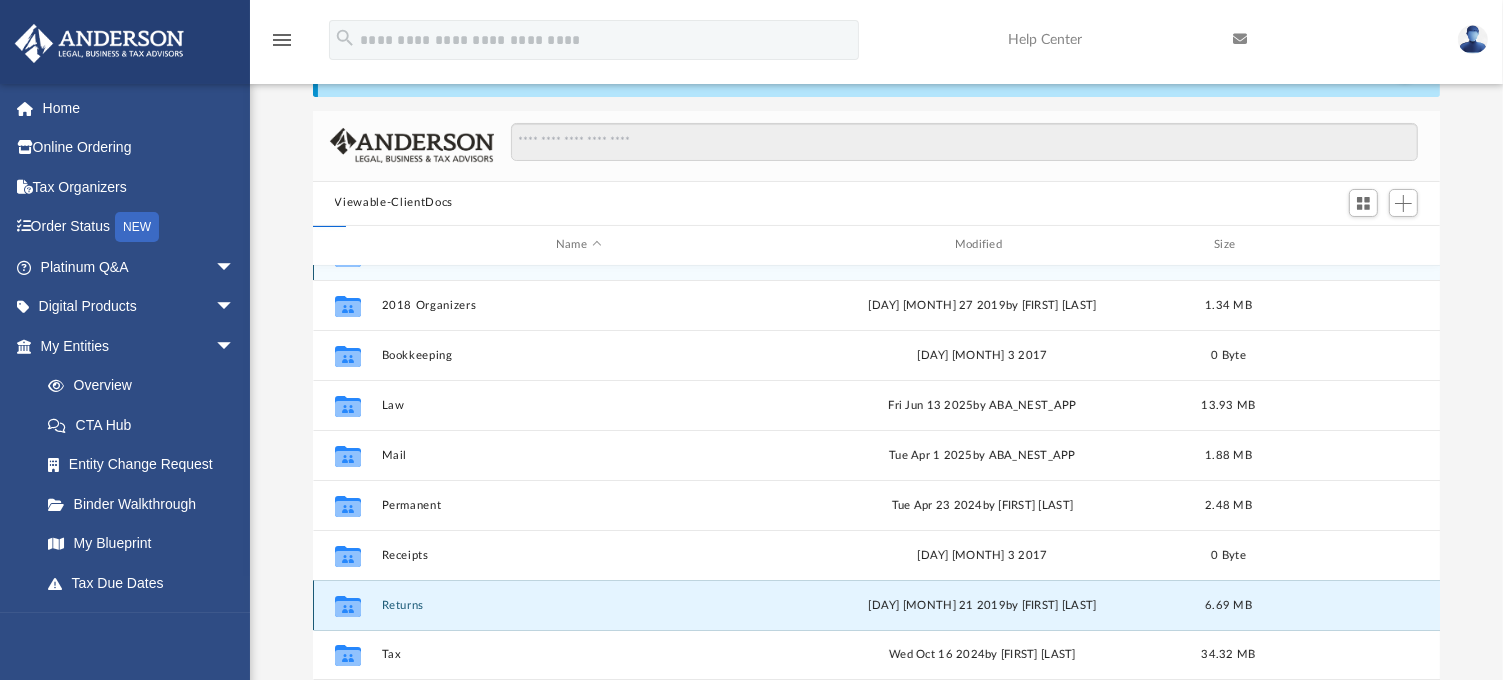 scroll, scrollTop: 0, scrollLeft: 0, axis: both 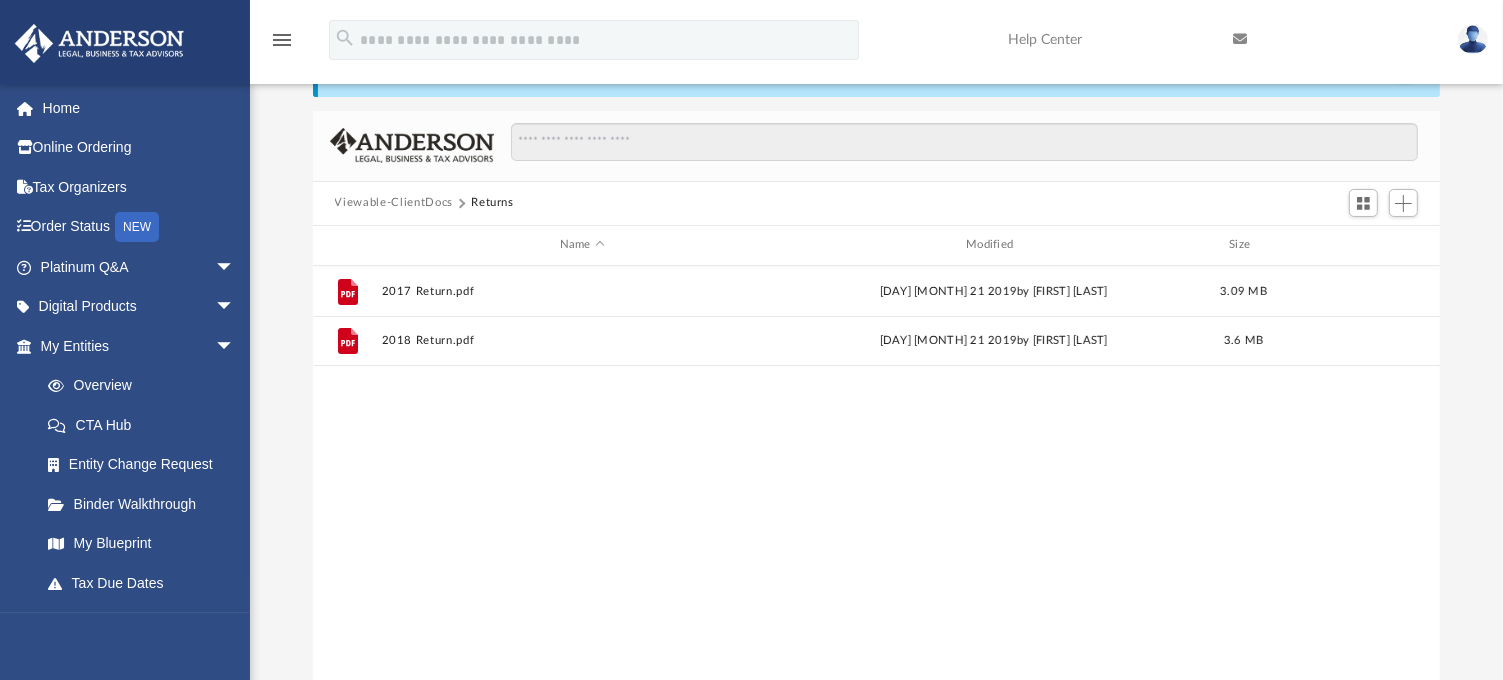 click on "Viewable-ClientDocs" at bounding box center (394, 203) 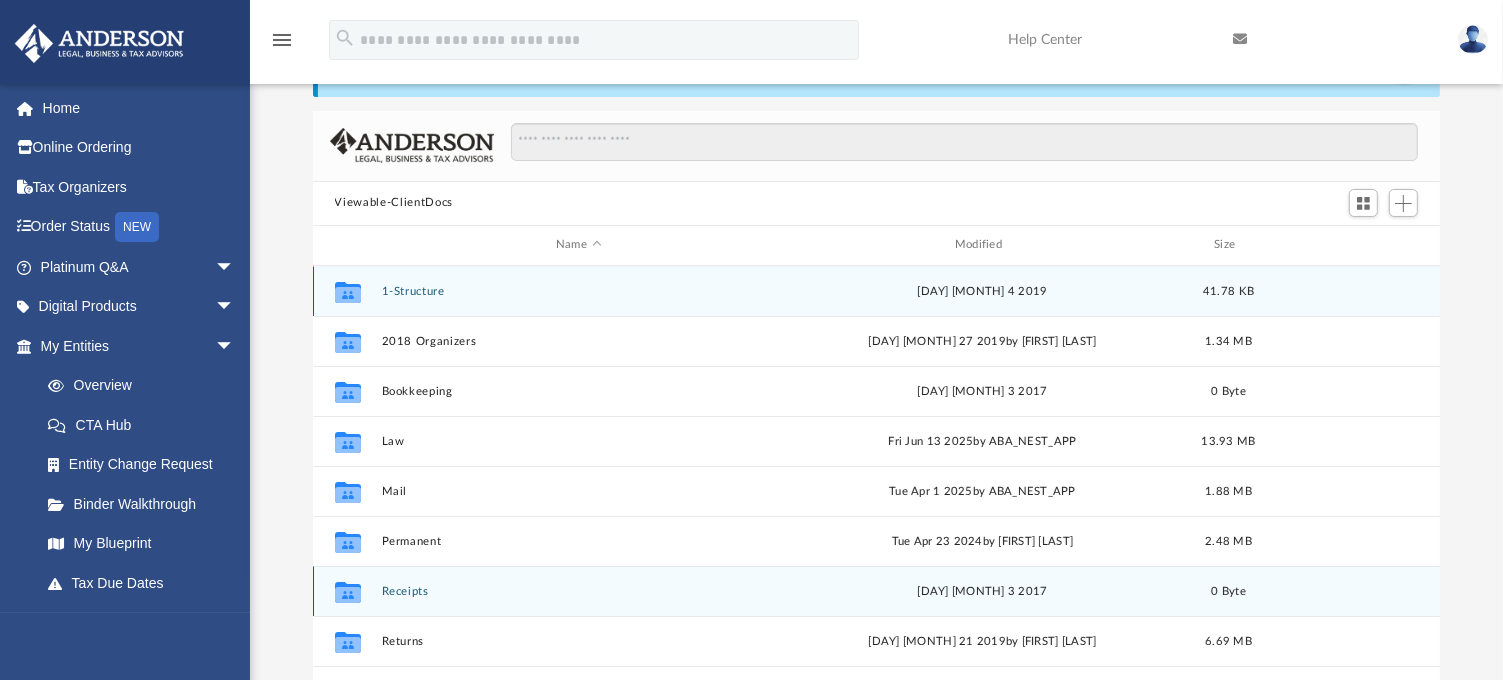 scroll, scrollTop: 36, scrollLeft: 0, axis: vertical 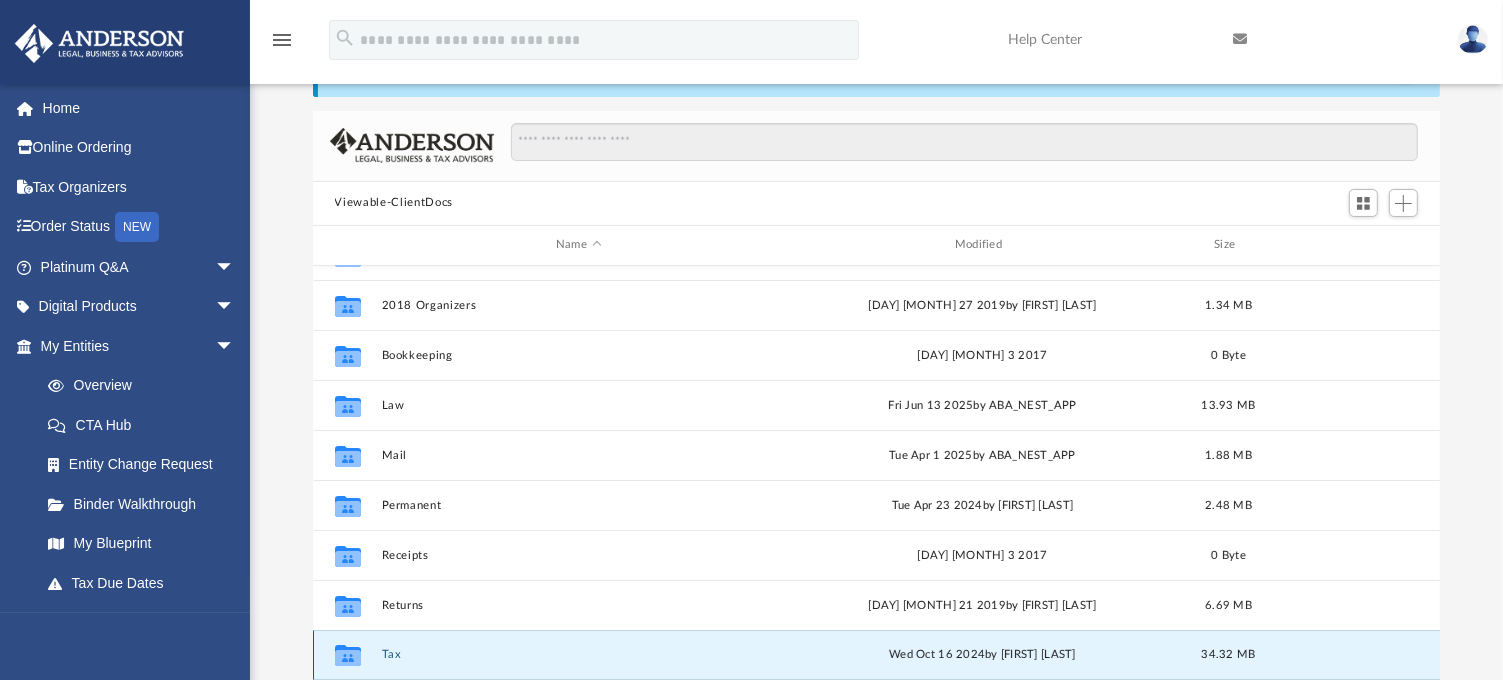 click on "Tax" at bounding box center [578, 654] 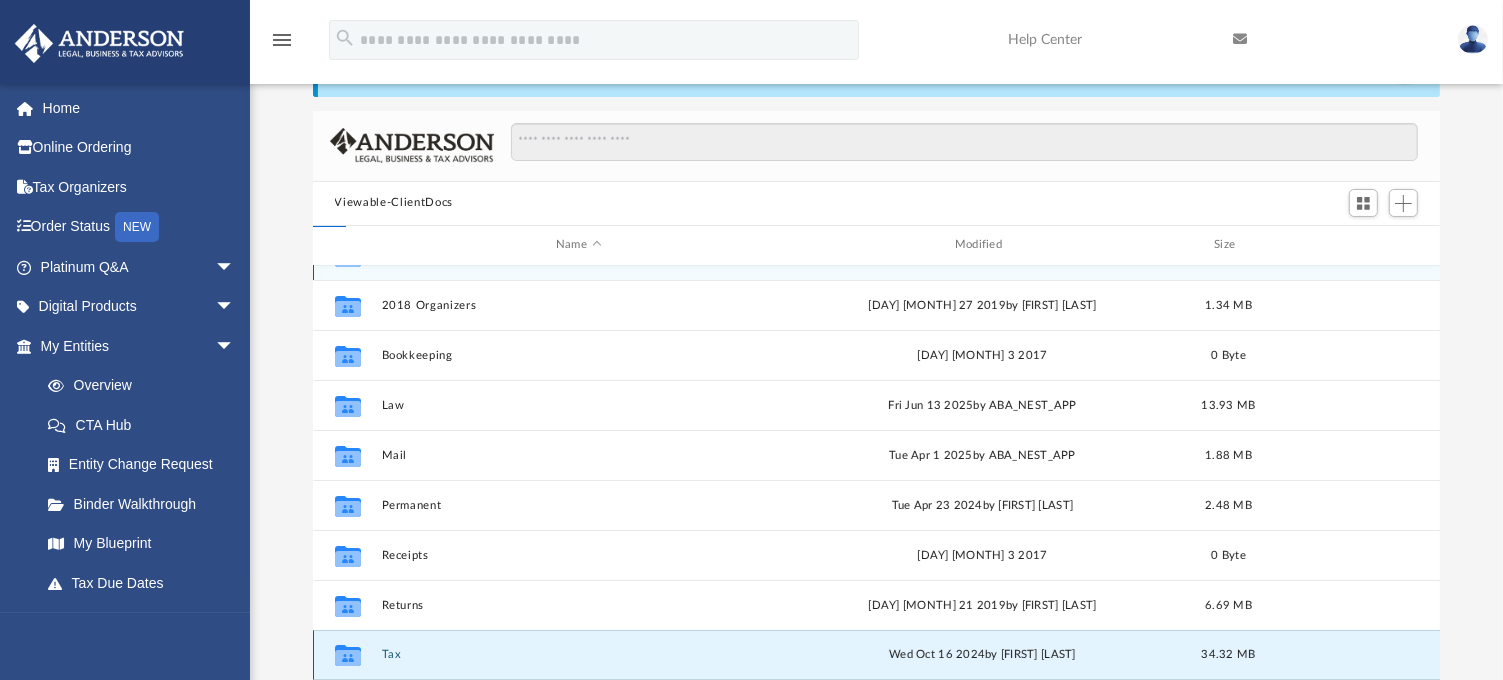 scroll, scrollTop: 0, scrollLeft: 0, axis: both 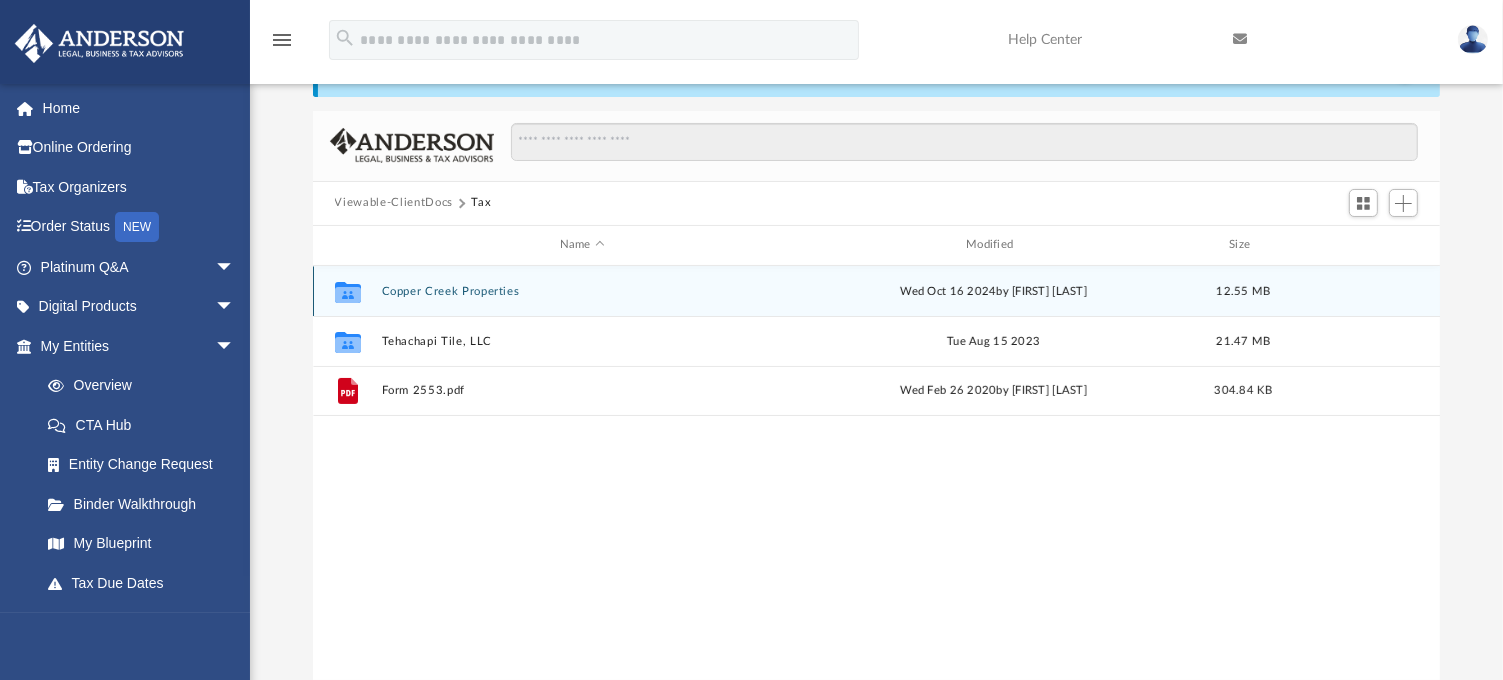 click on "Copper Creek Properties" at bounding box center (582, 291) 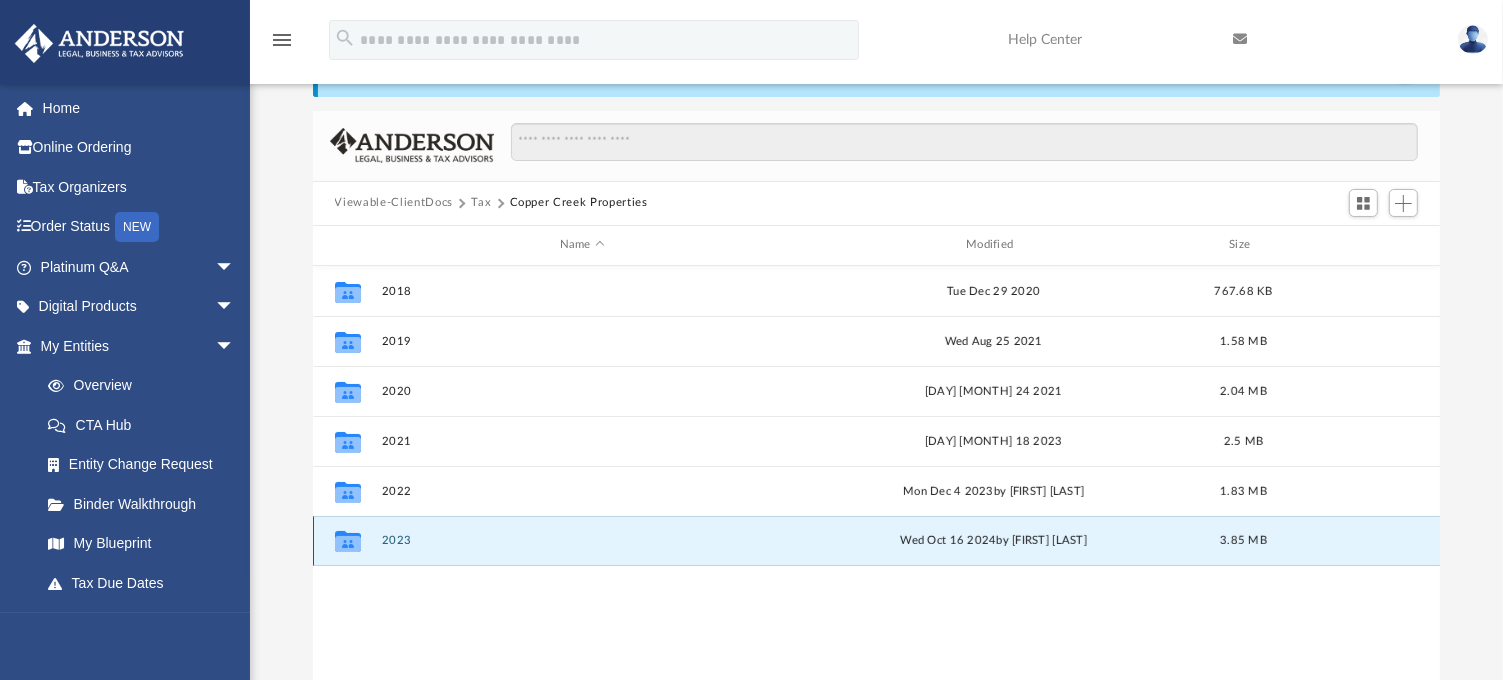 click on "2023" at bounding box center [582, 540] 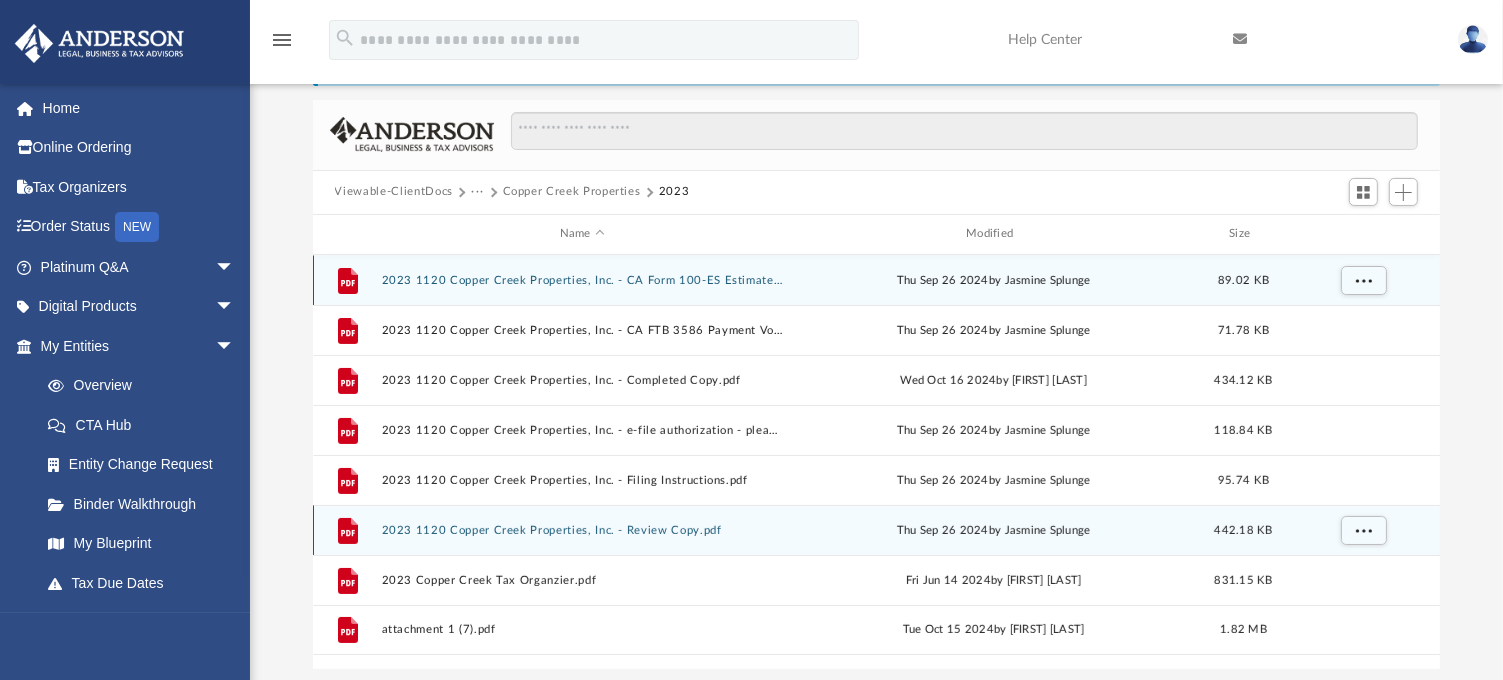 scroll, scrollTop: 128, scrollLeft: 0, axis: vertical 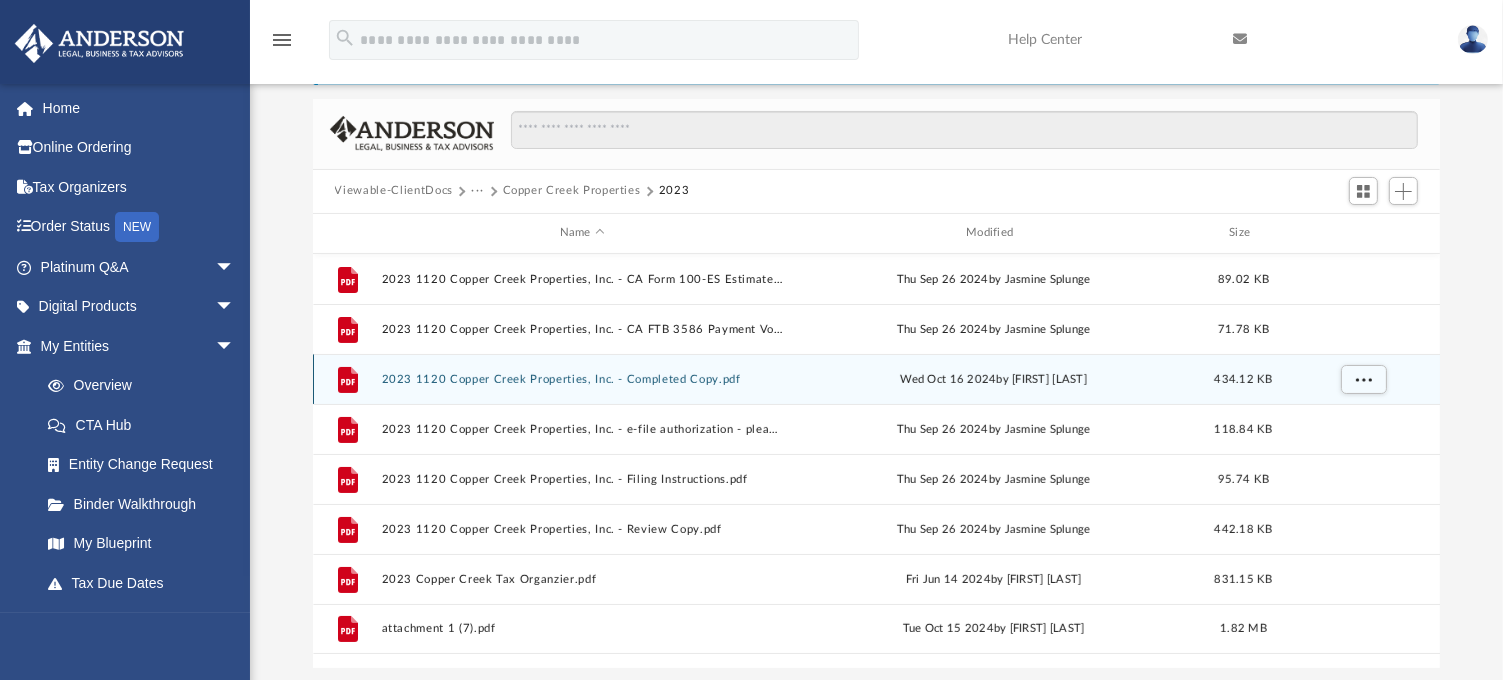 click on "[DAY] [MONTH] 16 2024 by [FIRST] [LAST]" at bounding box center (993, 379) 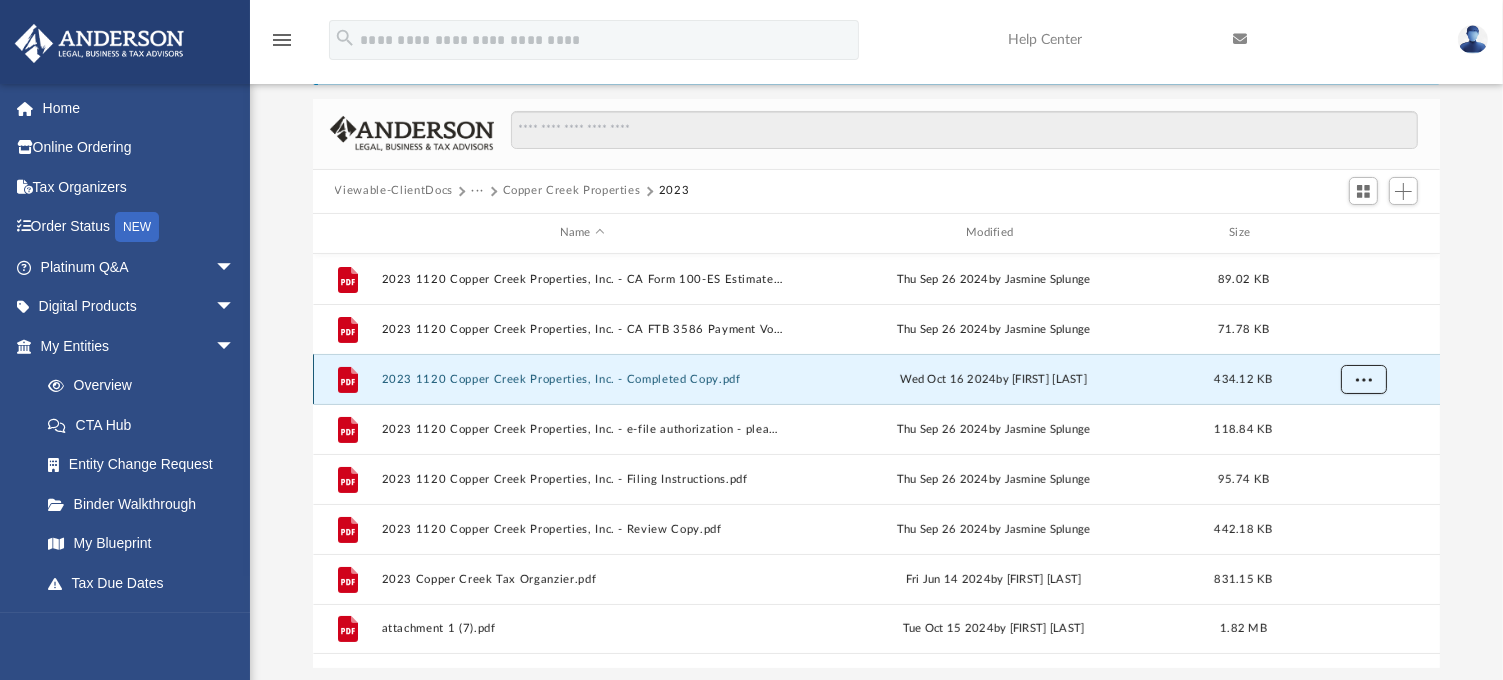 click at bounding box center [1363, 379] 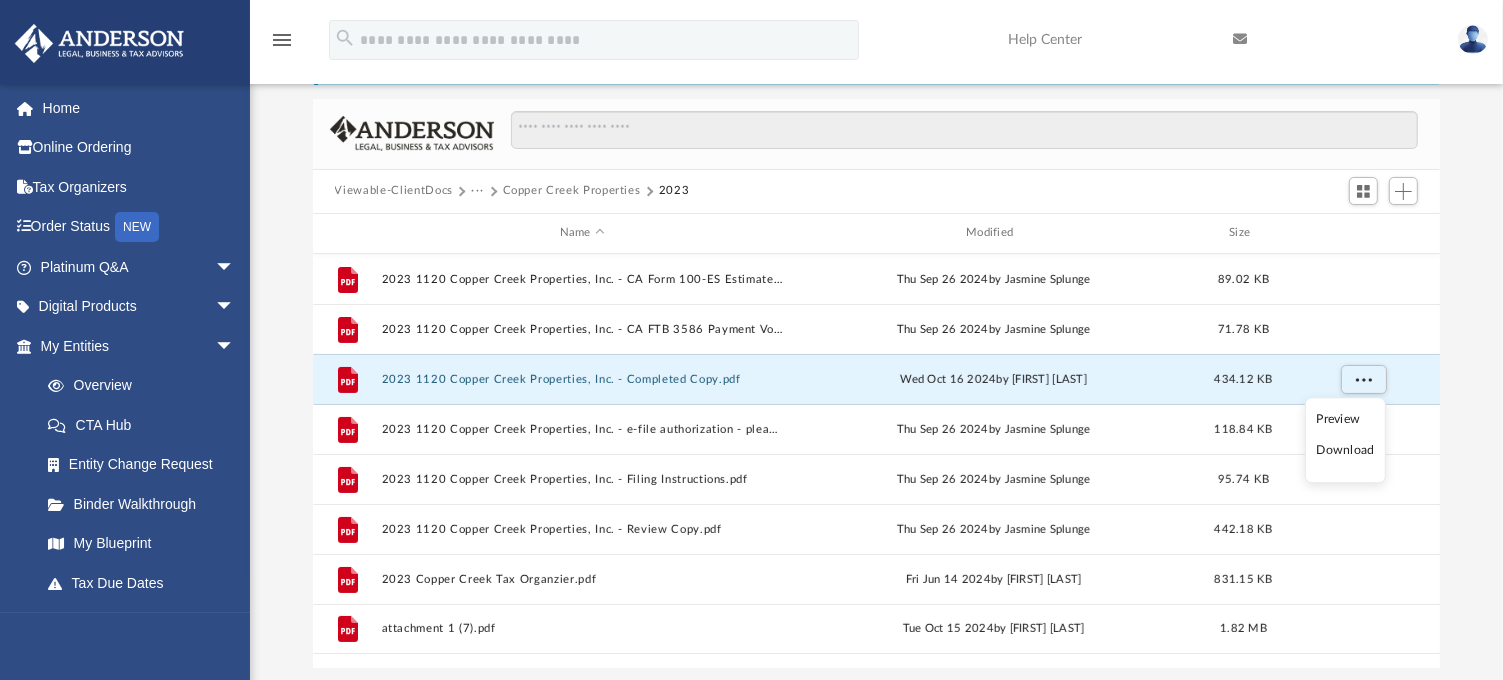 click on "Download" at bounding box center [1345, 451] 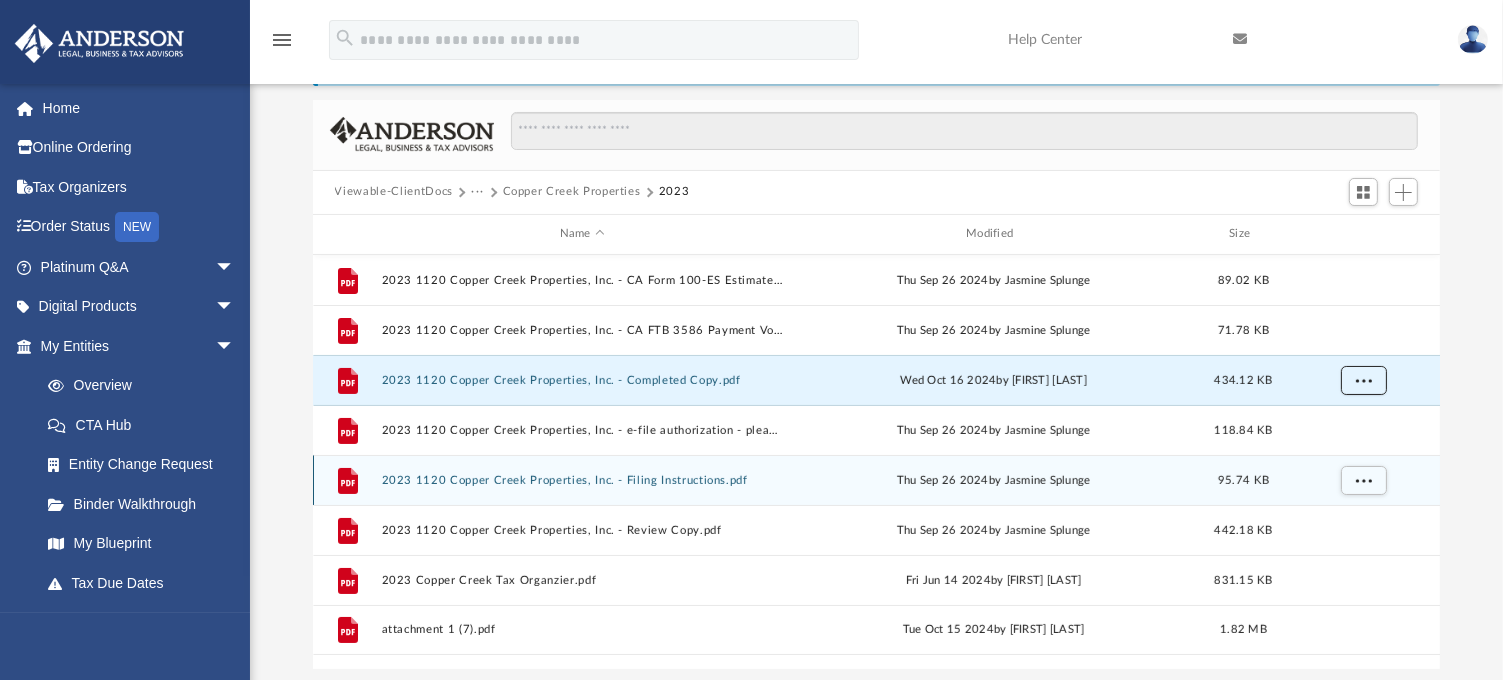 scroll, scrollTop: 0, scrollLeft: 0, axis: both 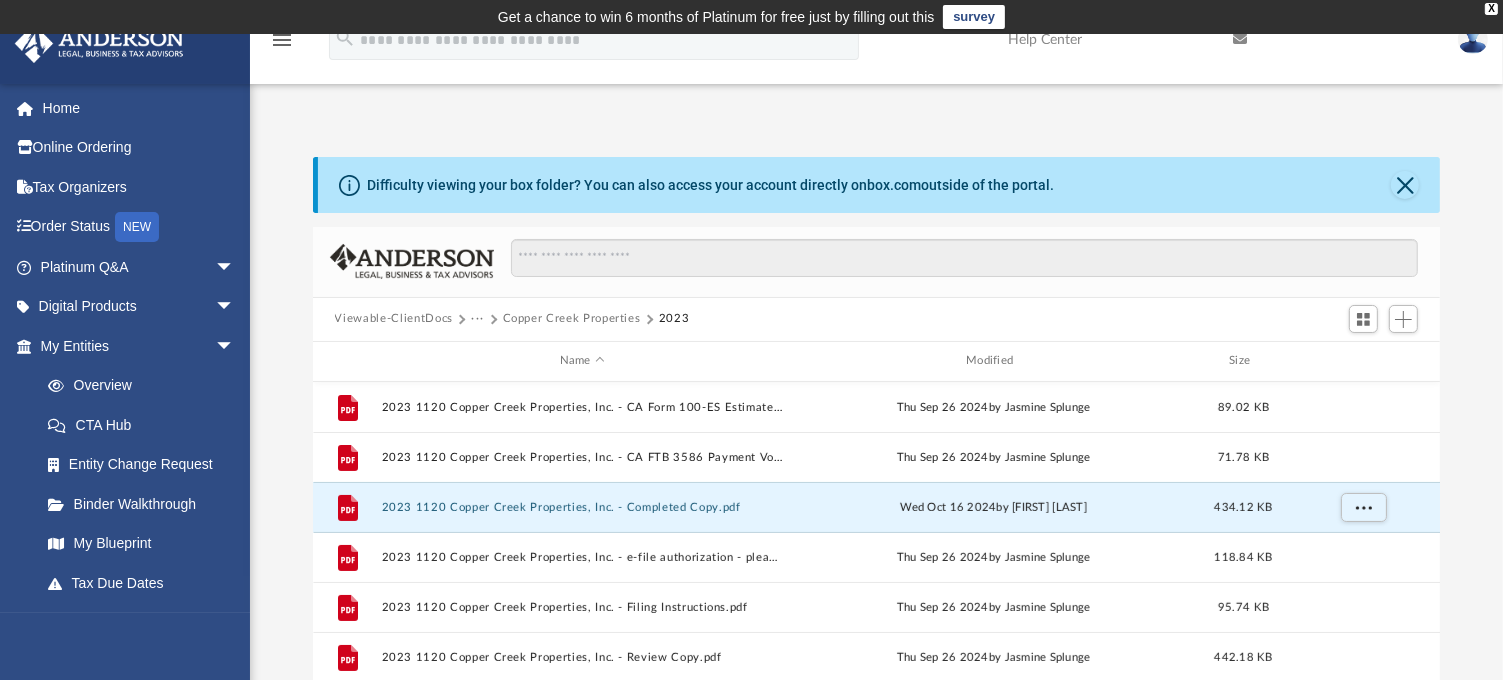 click on "Copper Creek Properties" at bounding box center [572, 319] 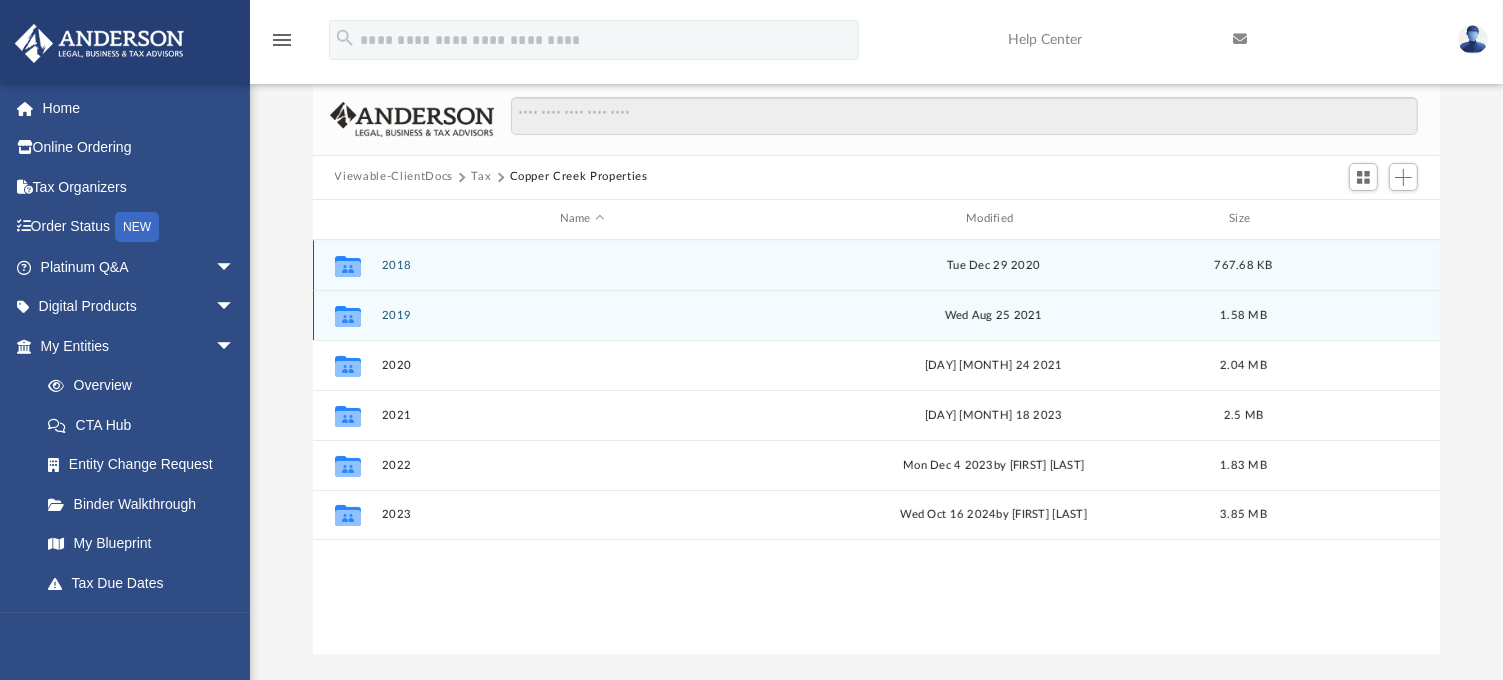 scroll, scrollTop: 140, scrollLeft: 0, axis: vertical 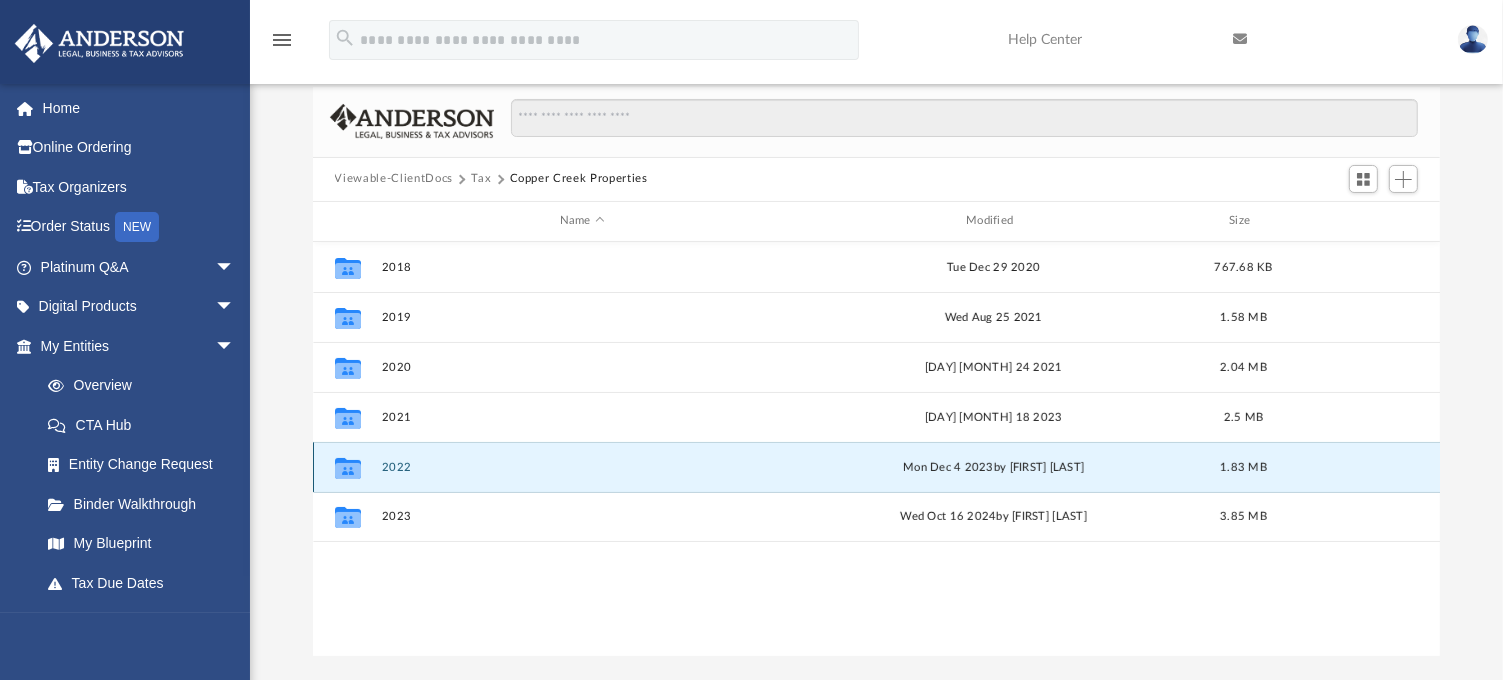 click on "2022" at bounding box center (582, 467) 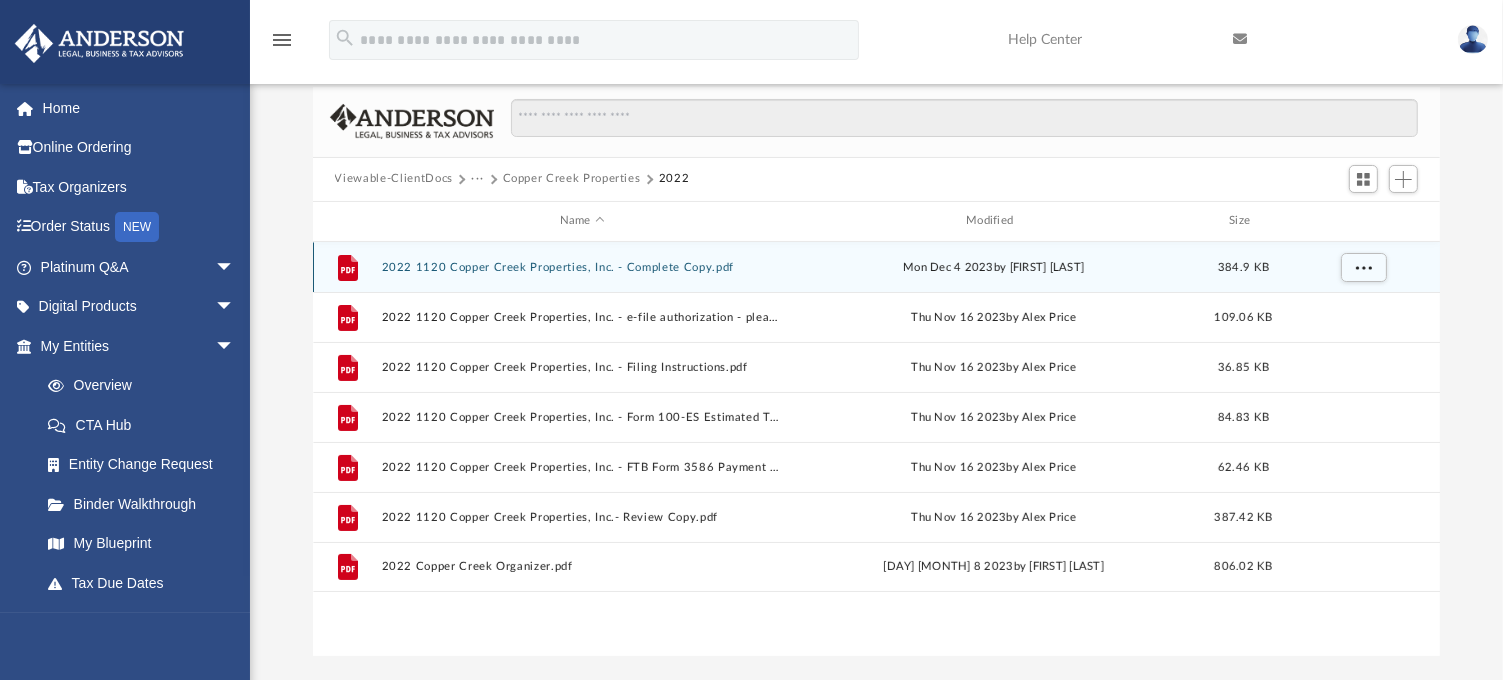 click on "[DAY] [MONTH] 4 2023 by [FIRST] [LAST]" at bounding box center [993, 267] 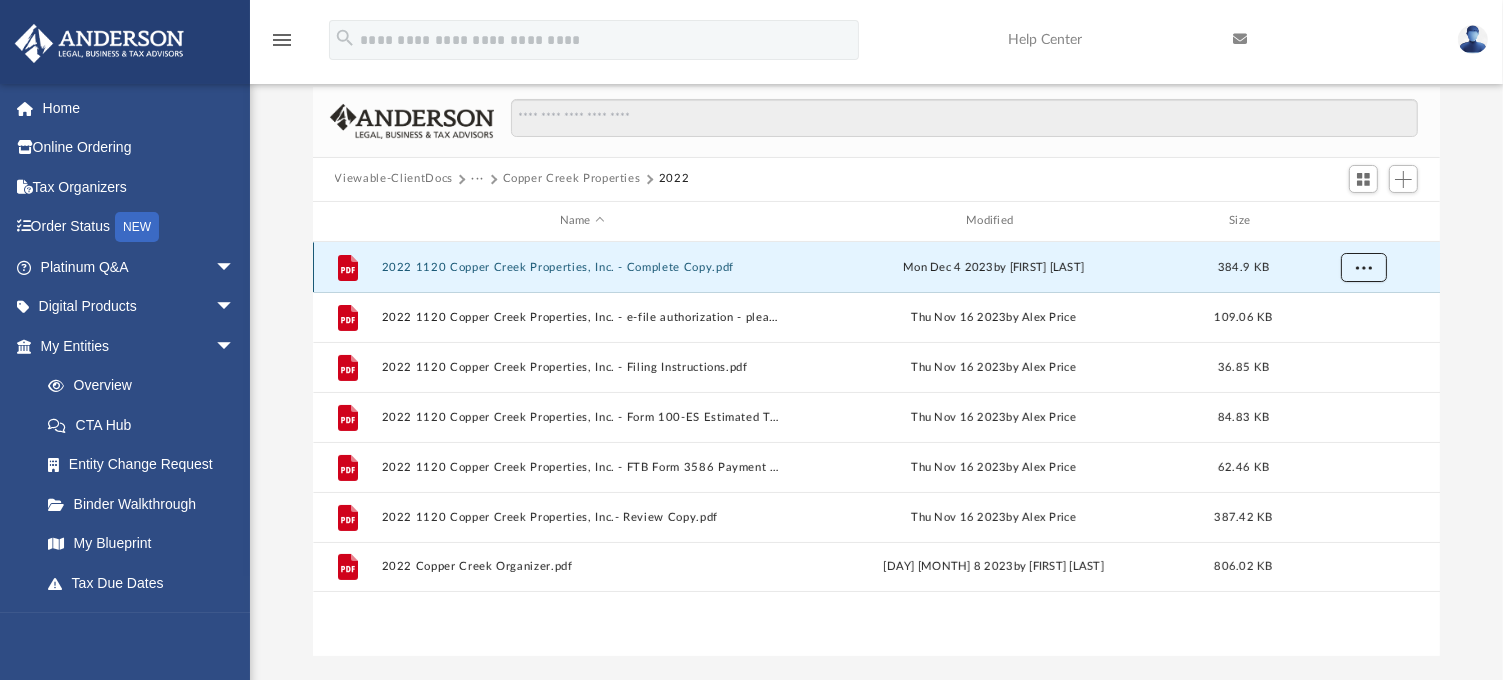 click at bounding box center [1363, 267] 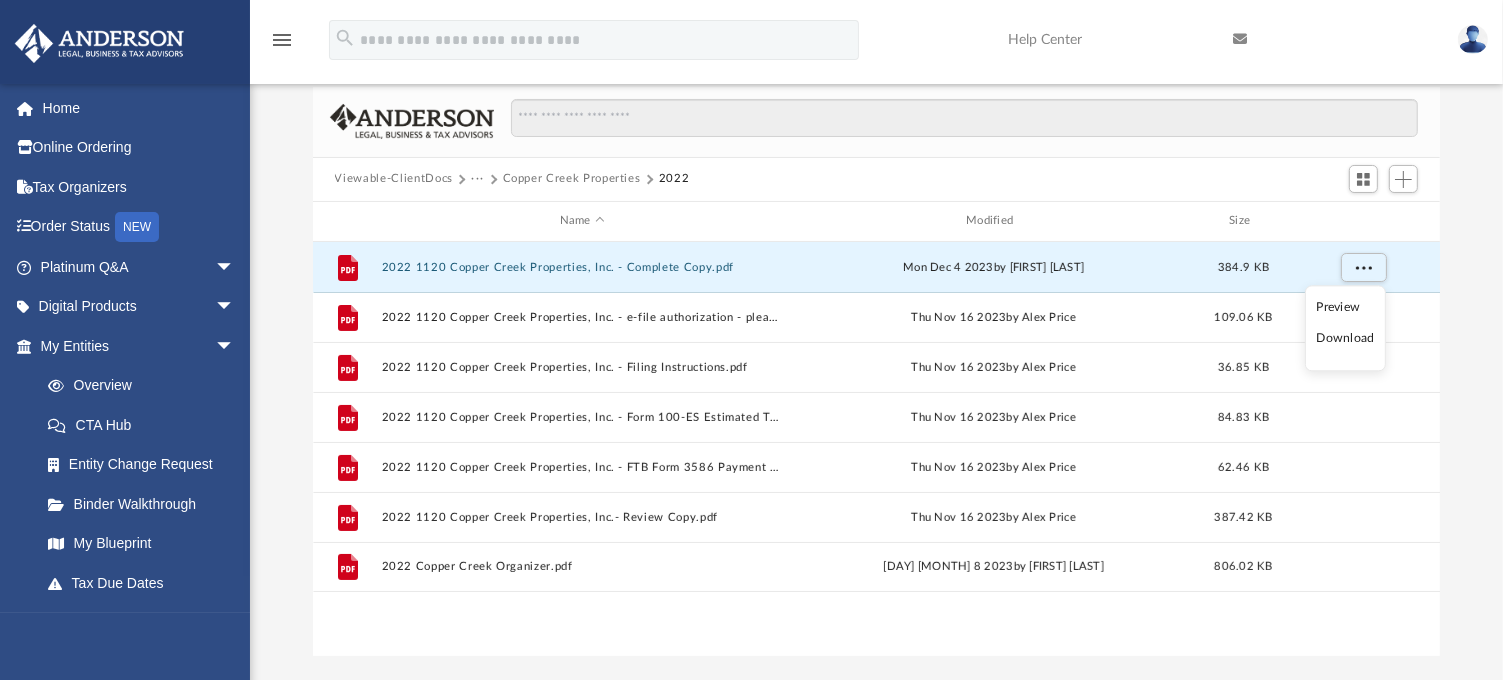 click on "Download" at bounding box center [1345, 339] 